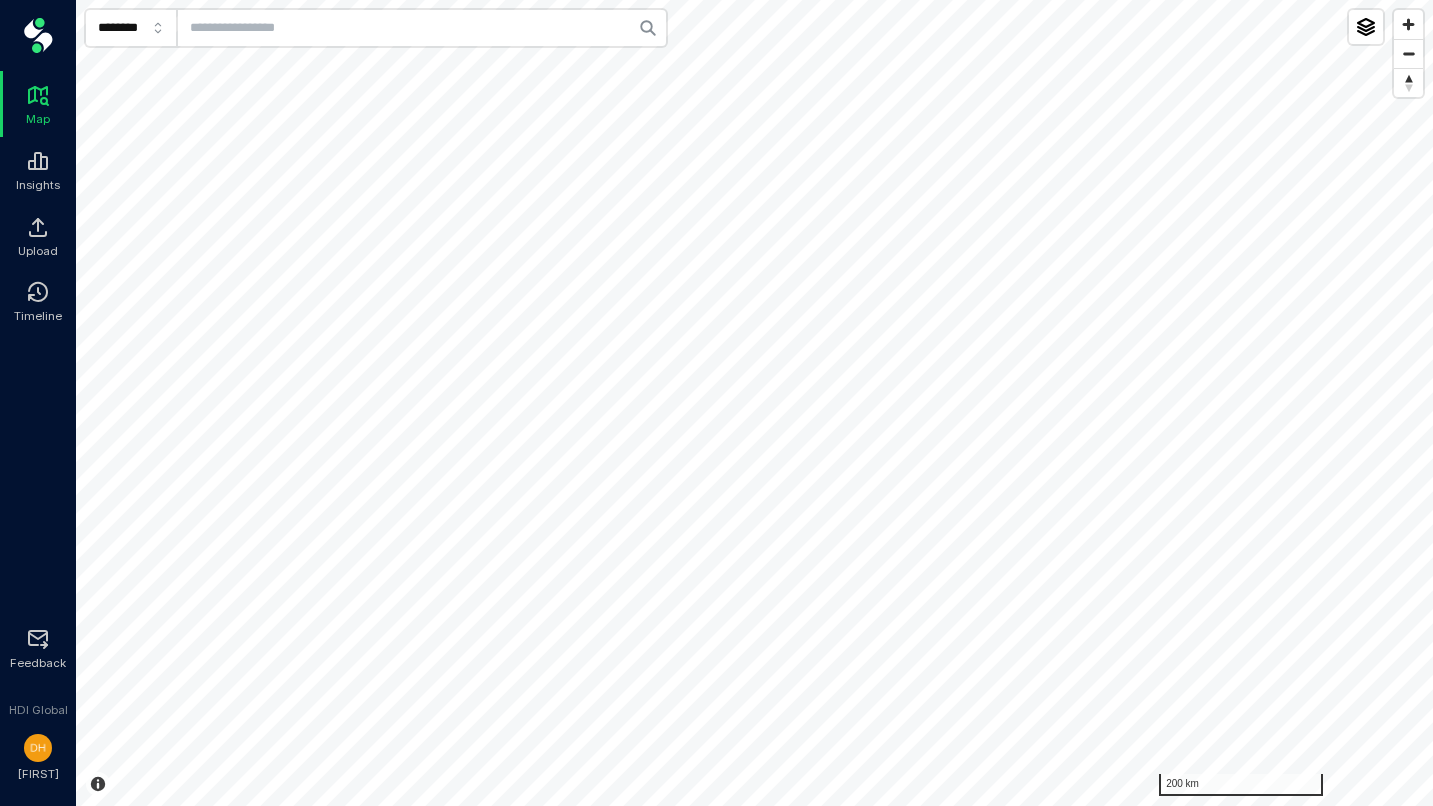 scroll, scrollTop: 0, scrollLeft: 0, axis: both 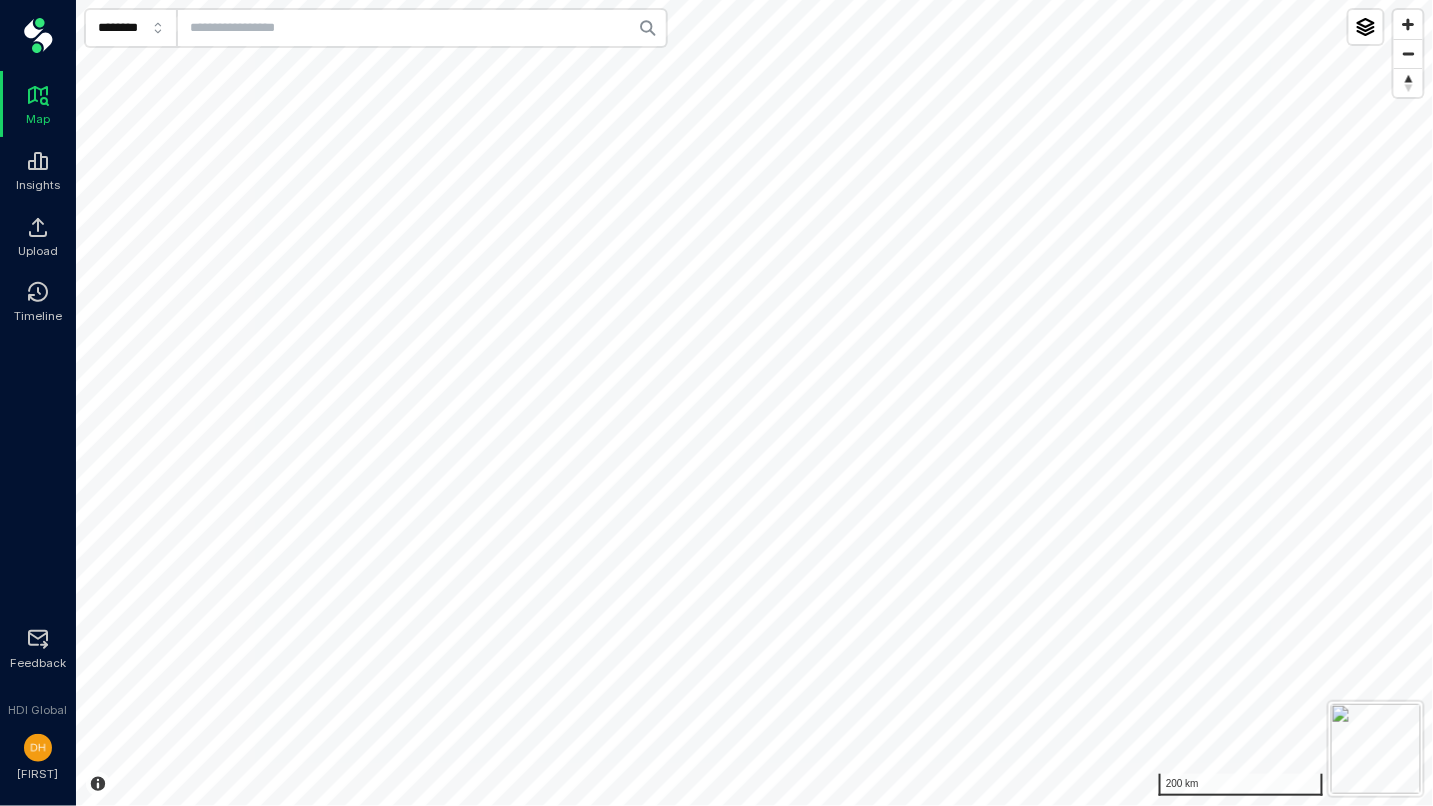 click on "********" 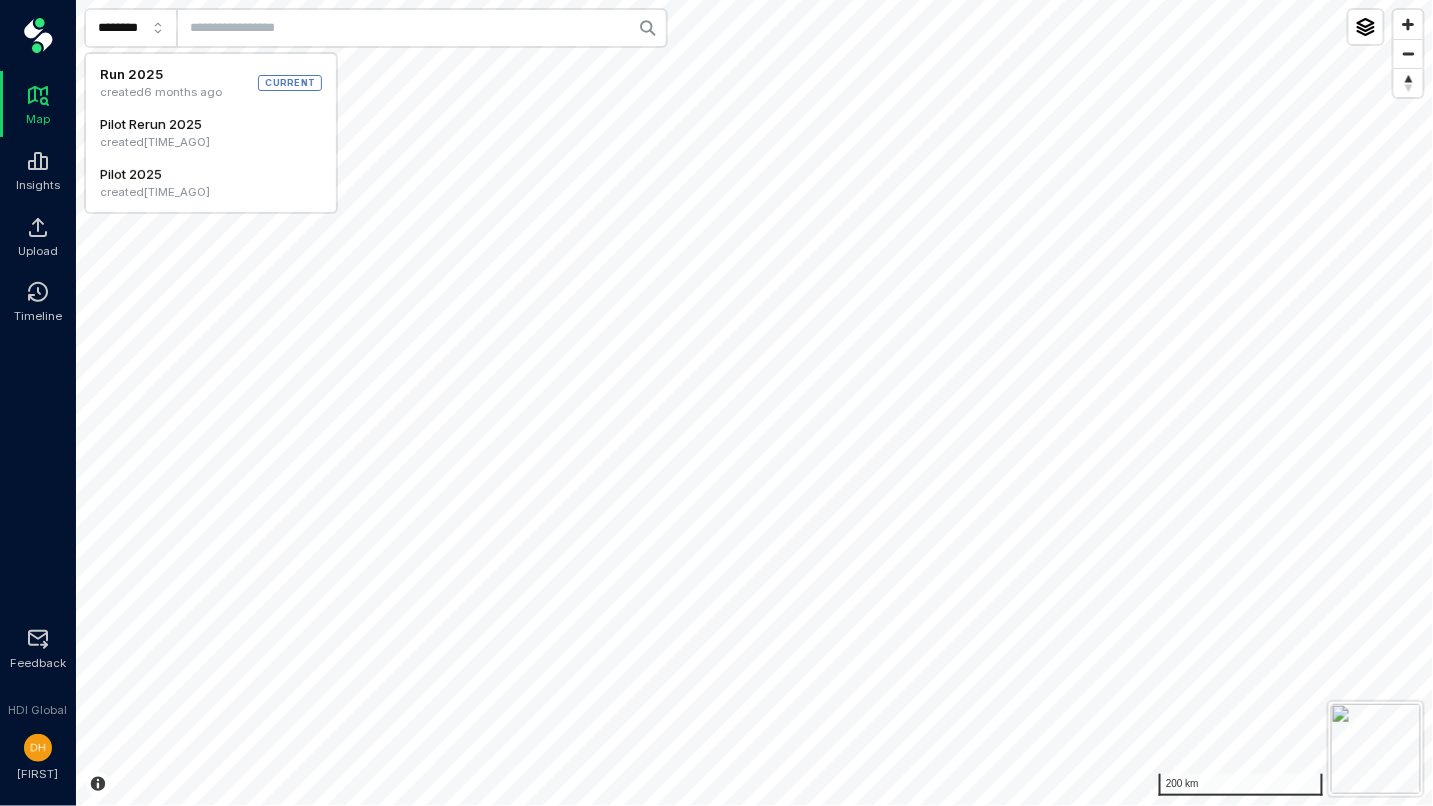 click on "Pilot Rerun 2025" at bounding box center (155, 124) 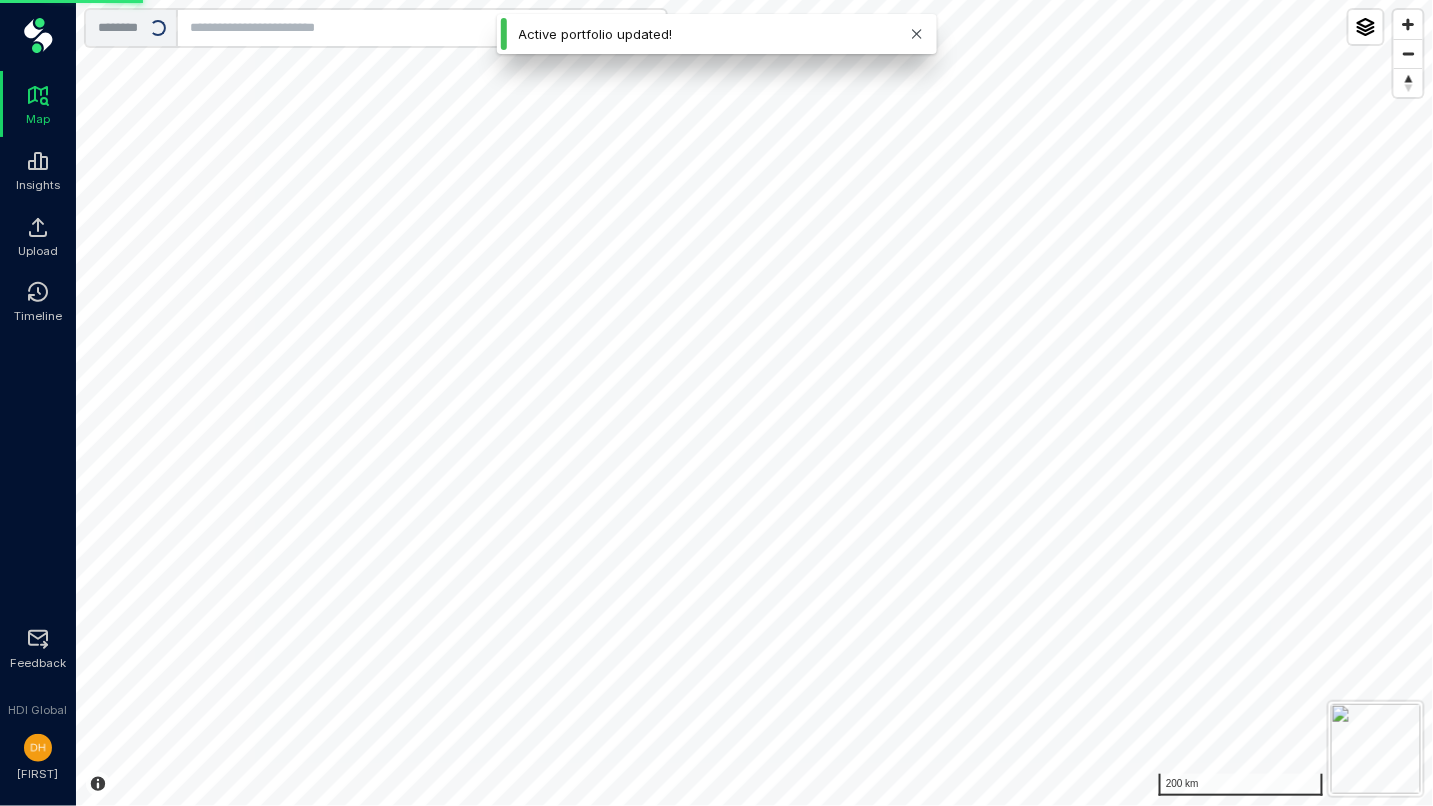 type on "**********" 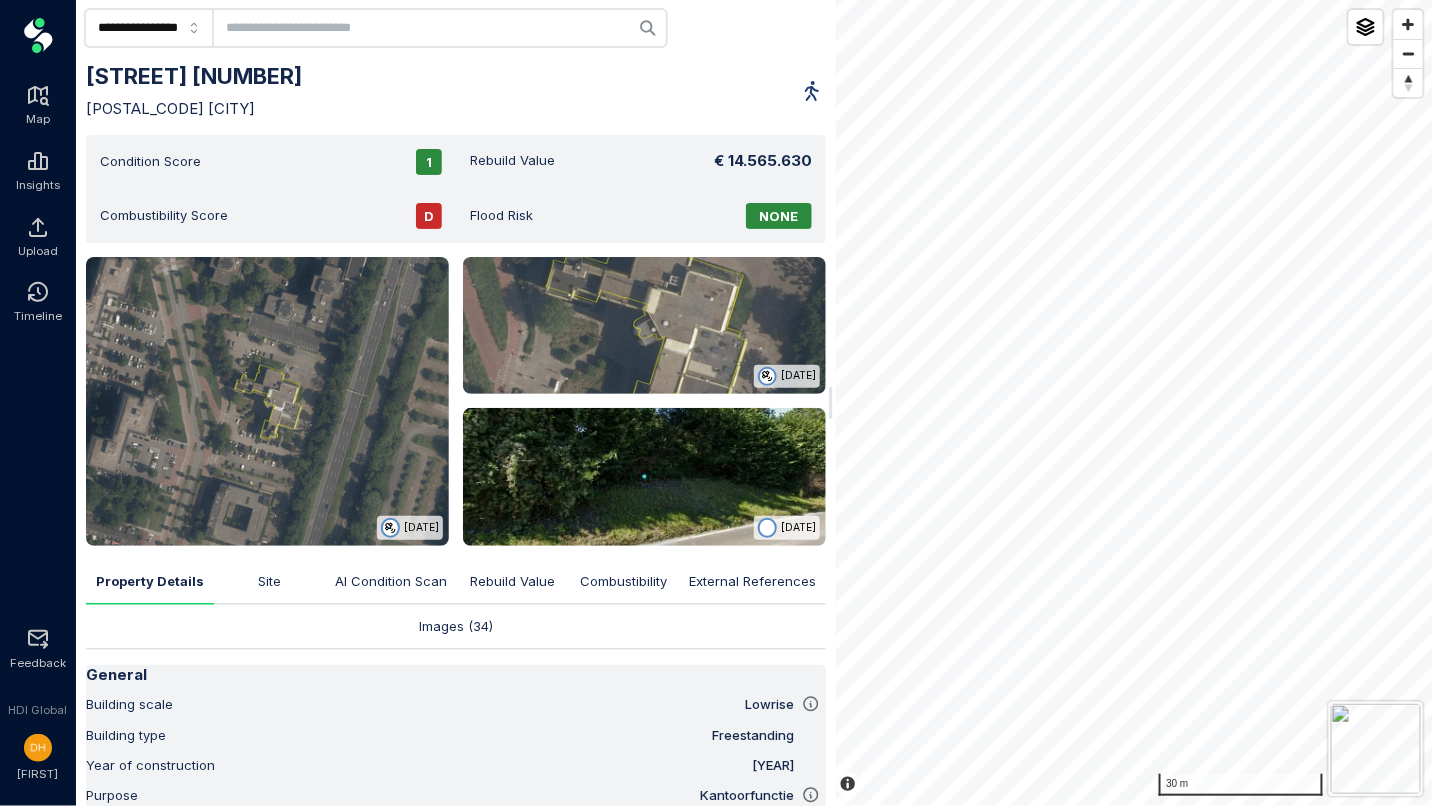 click 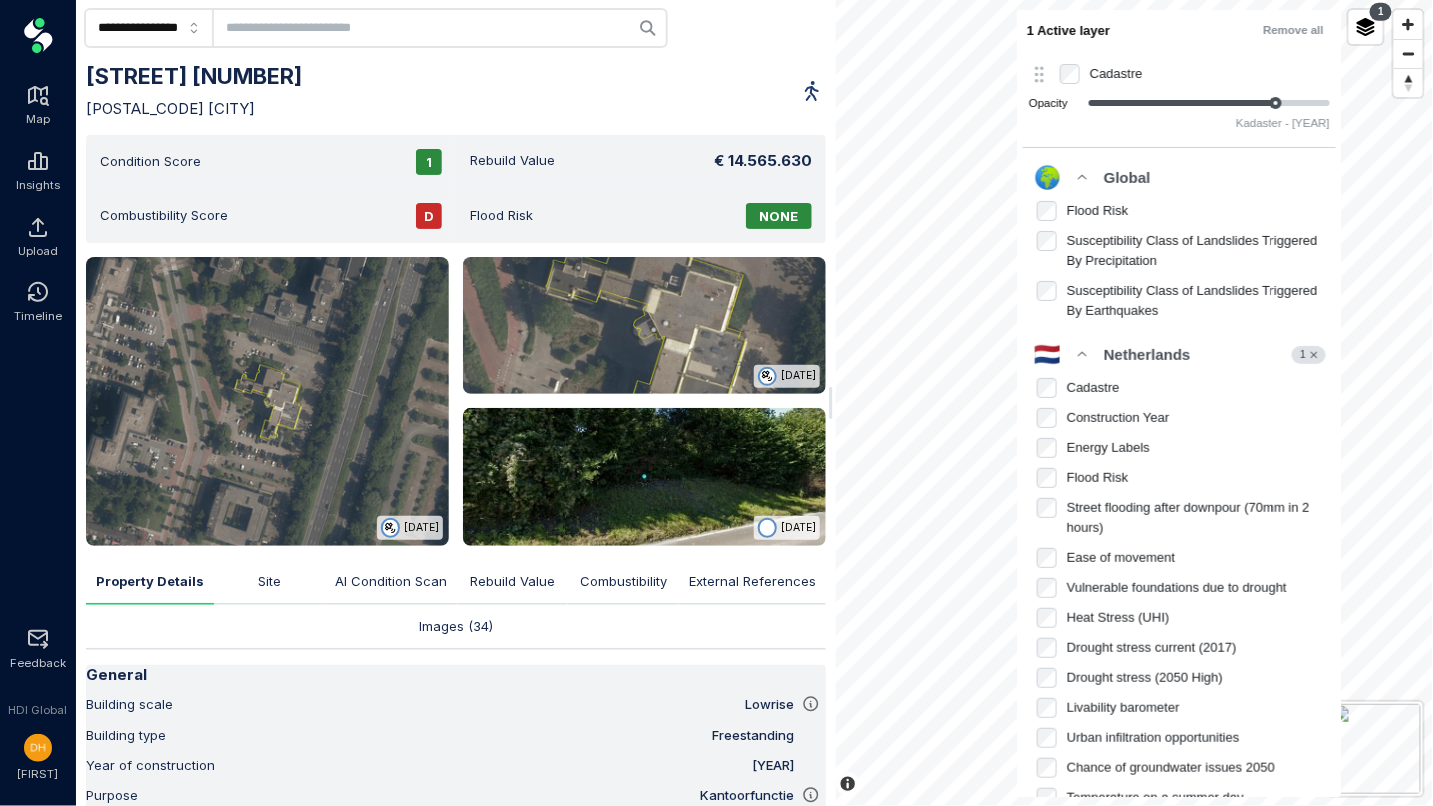 click 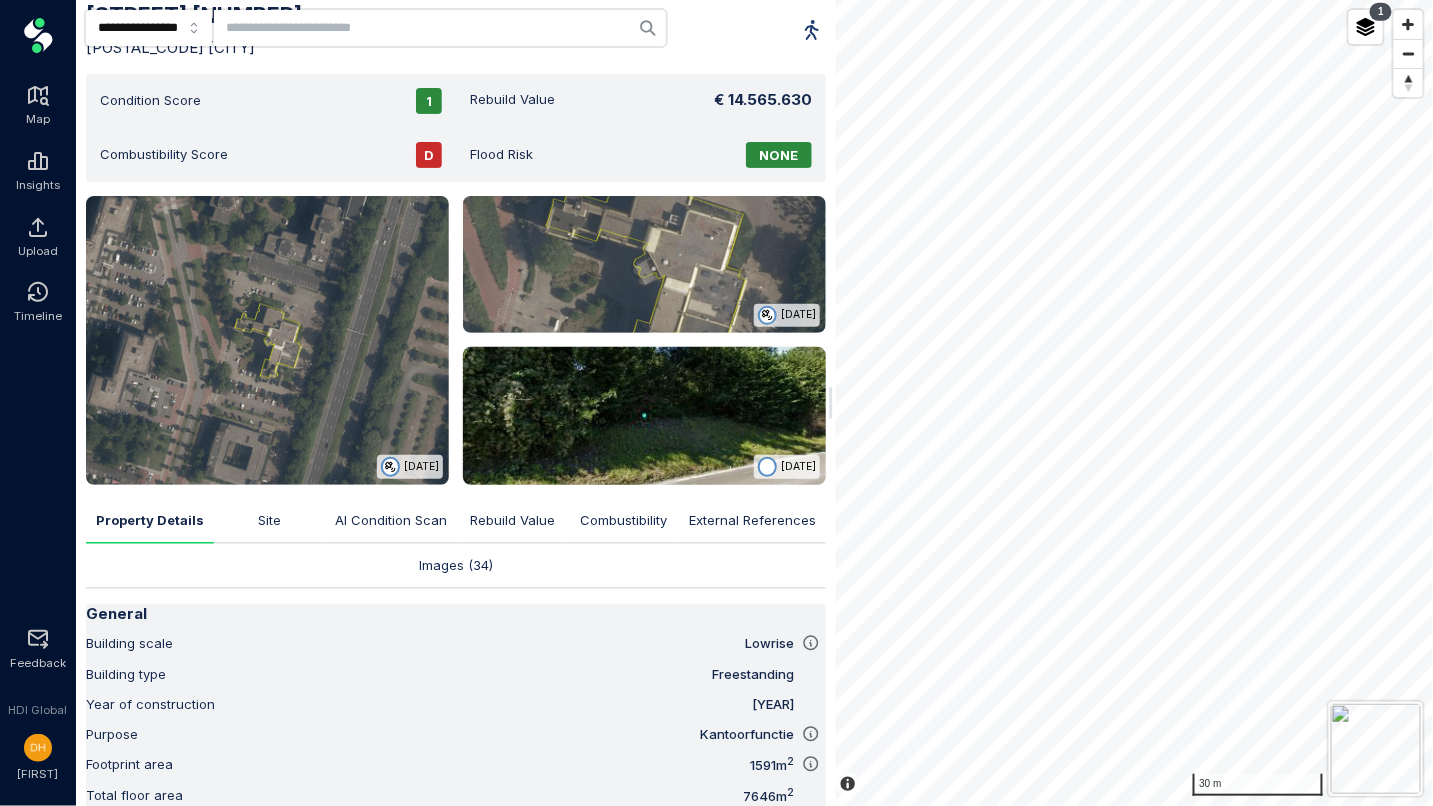 scroll, scrollTop: 73, scrollLeft: 0, axis: vertical 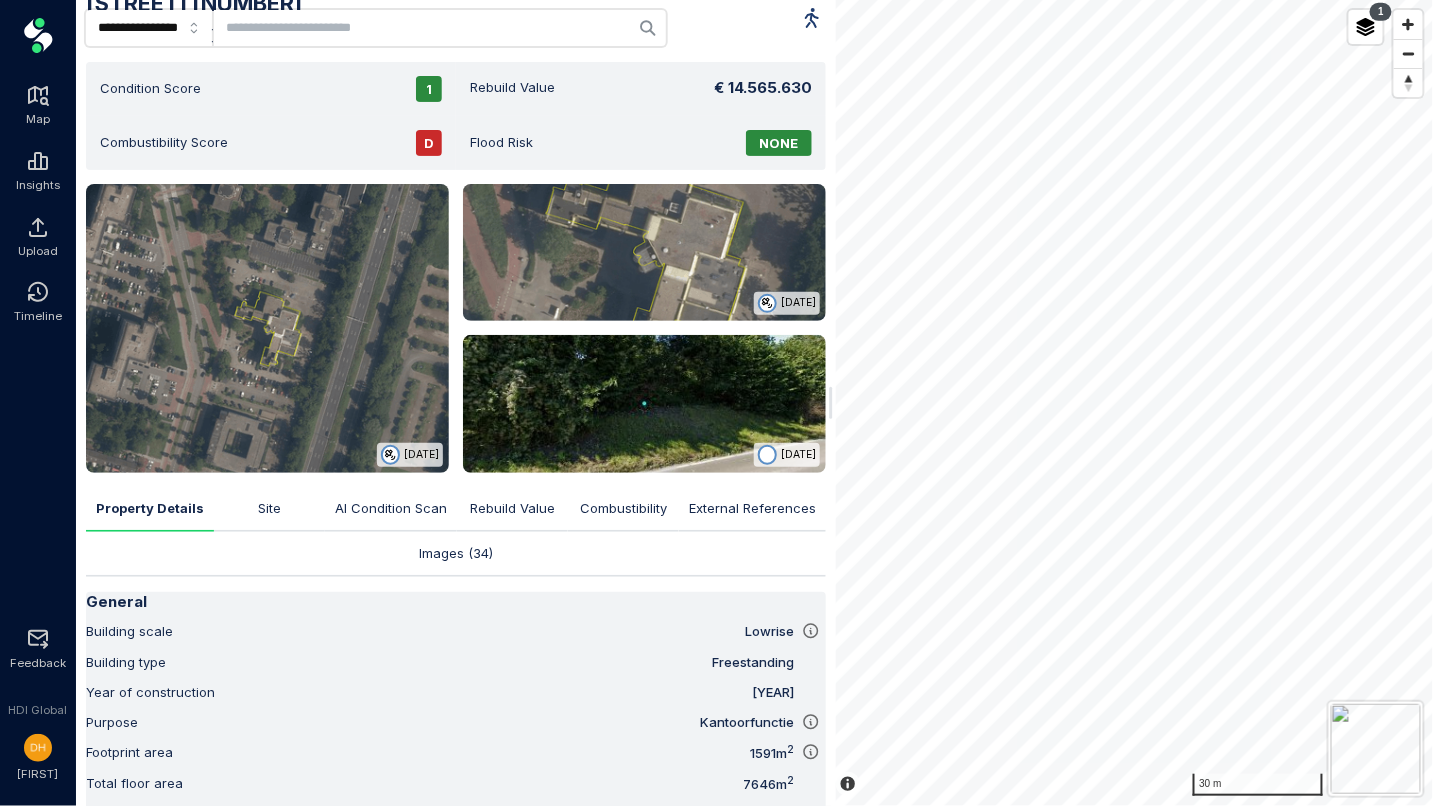 click on "Images ( 34 )" at bounding box center [456, 553] 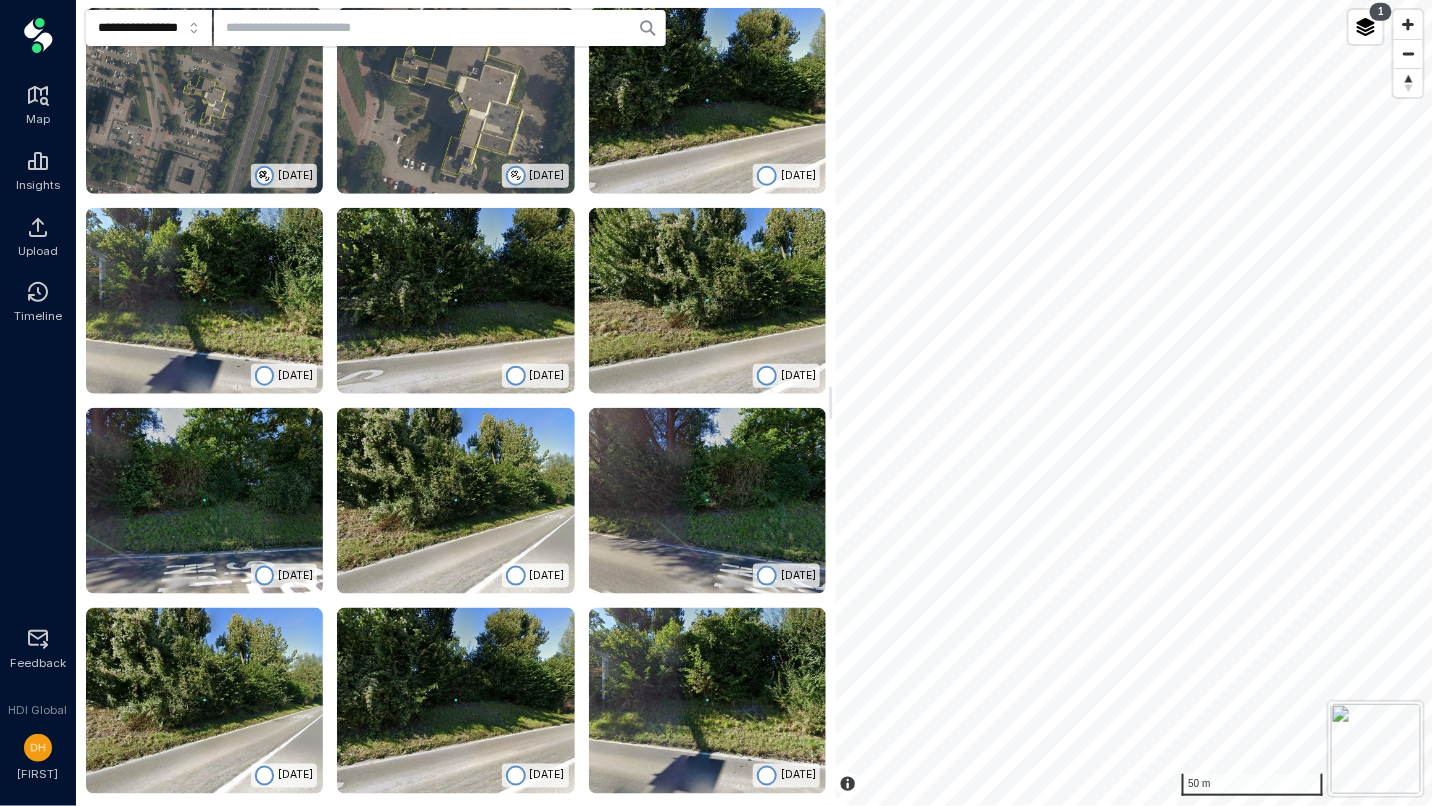 scroll, scrollTop: 0, scrollLeft: 0, axis: both 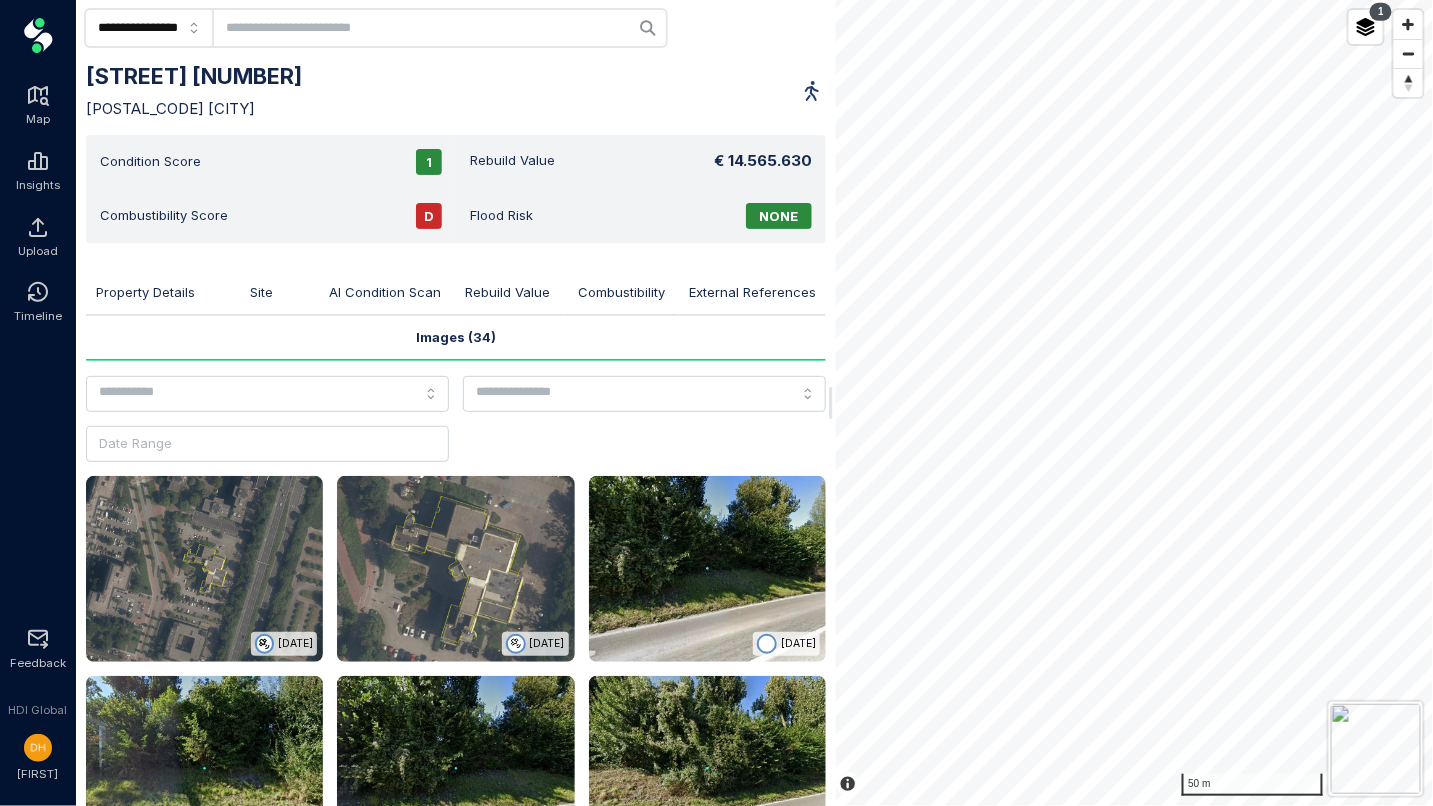 click on "Property Details" at bounding box center (145, 292) 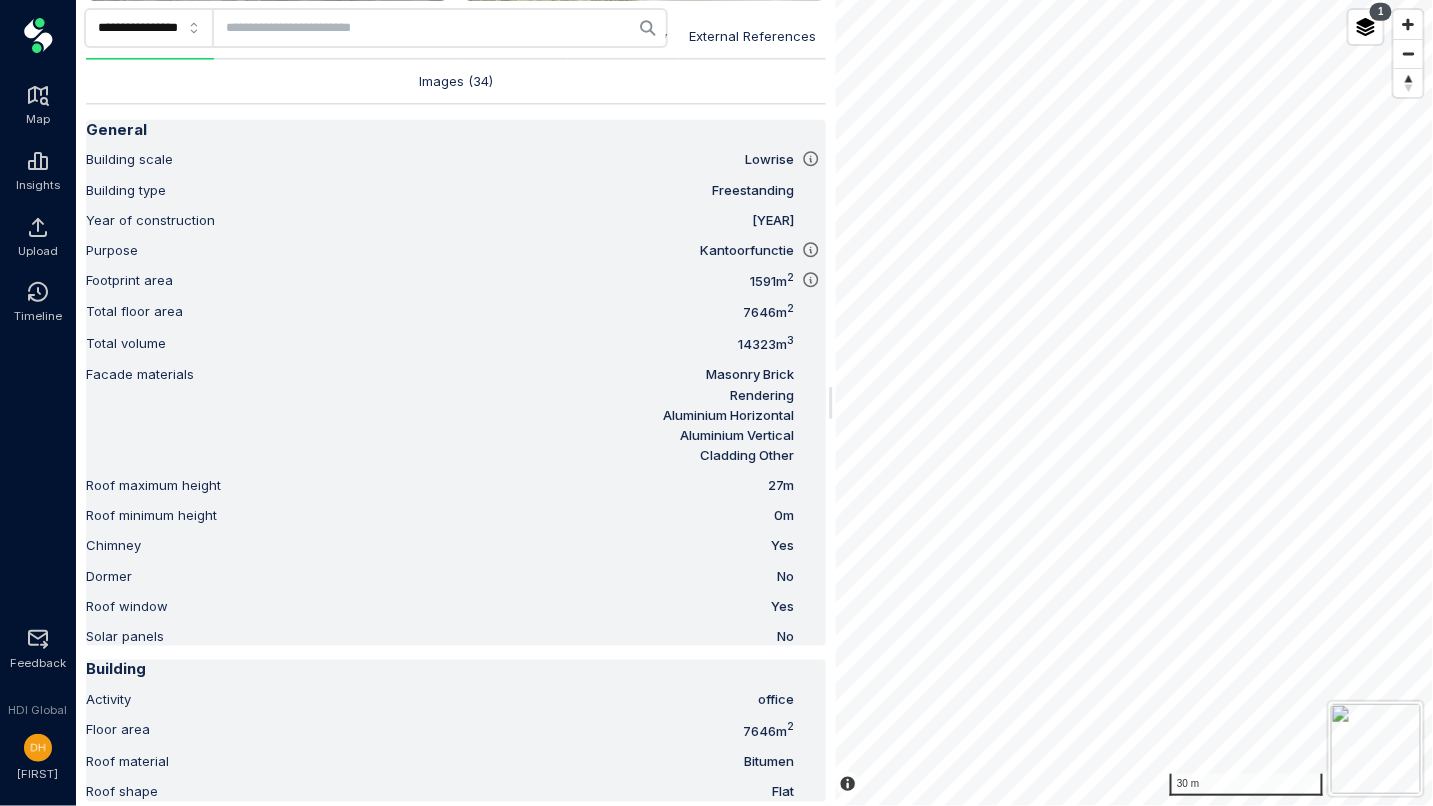 scroll, scrollTop: 608, scrollLeft: 0, axis: vertical 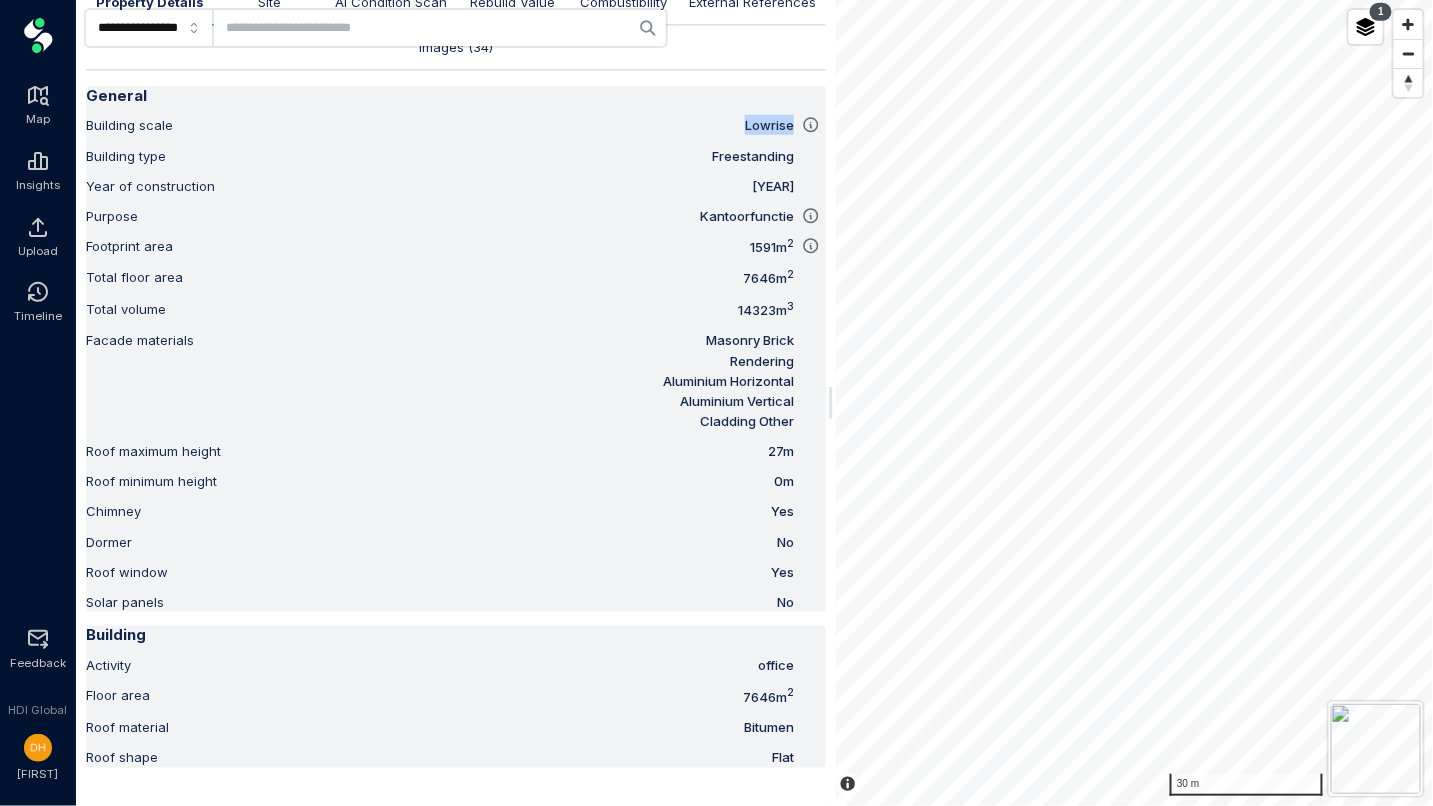 drag, startPoint x: 734, startPoint y: 105, endPoint x: 784, endPoint y: 103, distance: 50.039986 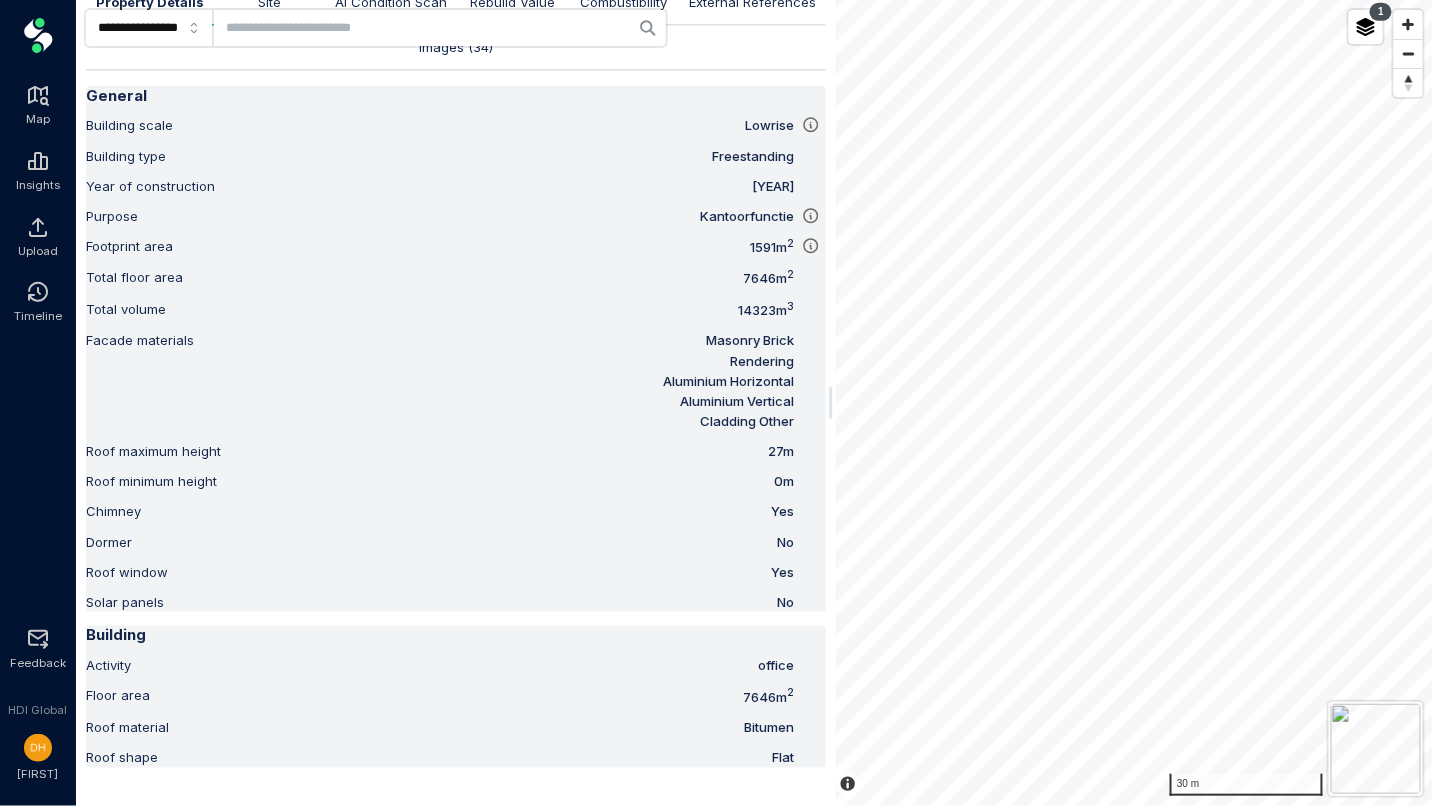 click on "freestanding" at bounding box center [484, 156] 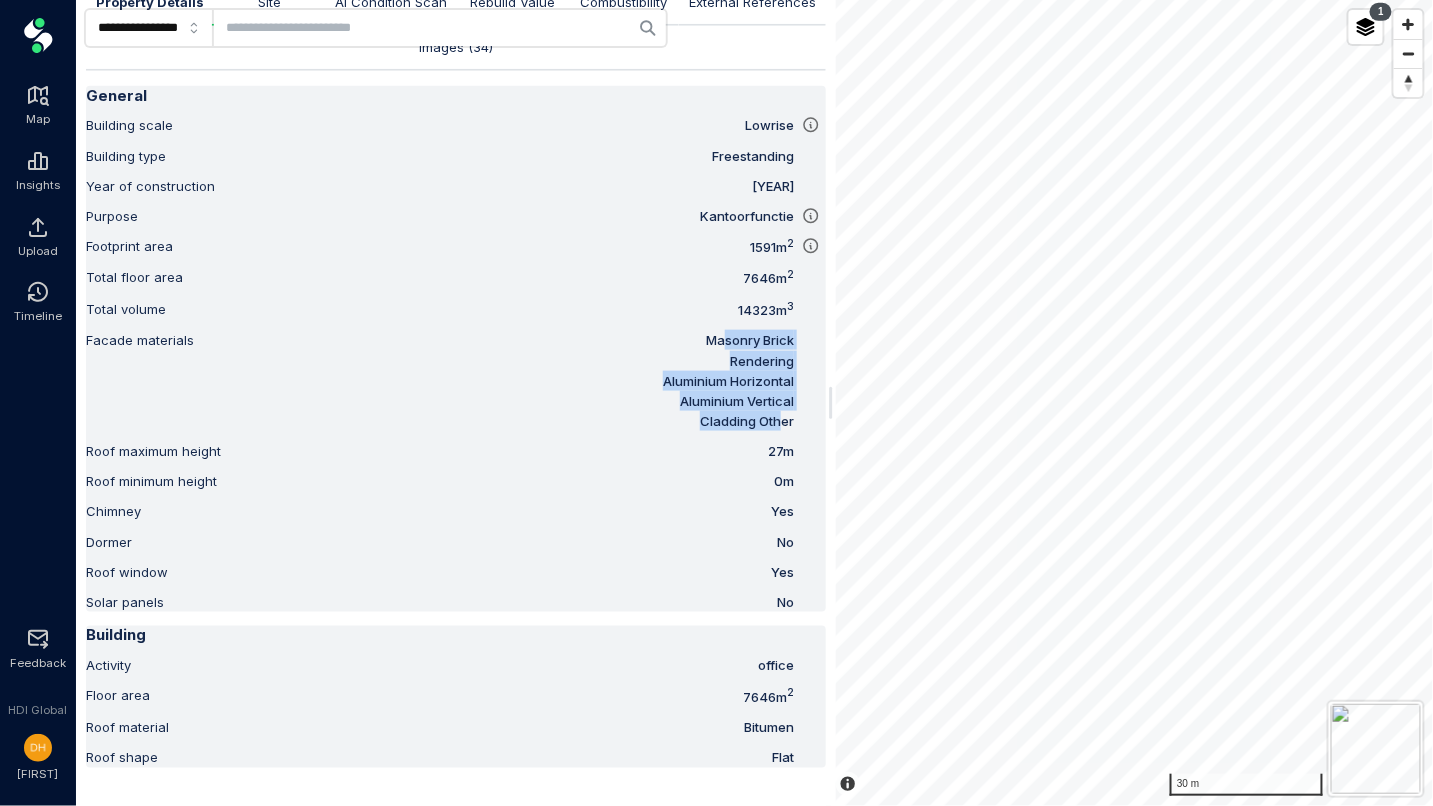 drag, startPoint x: 710, startPoint y: 317, endPoint x: 770, endPoint y: 398, distance: 100.80179 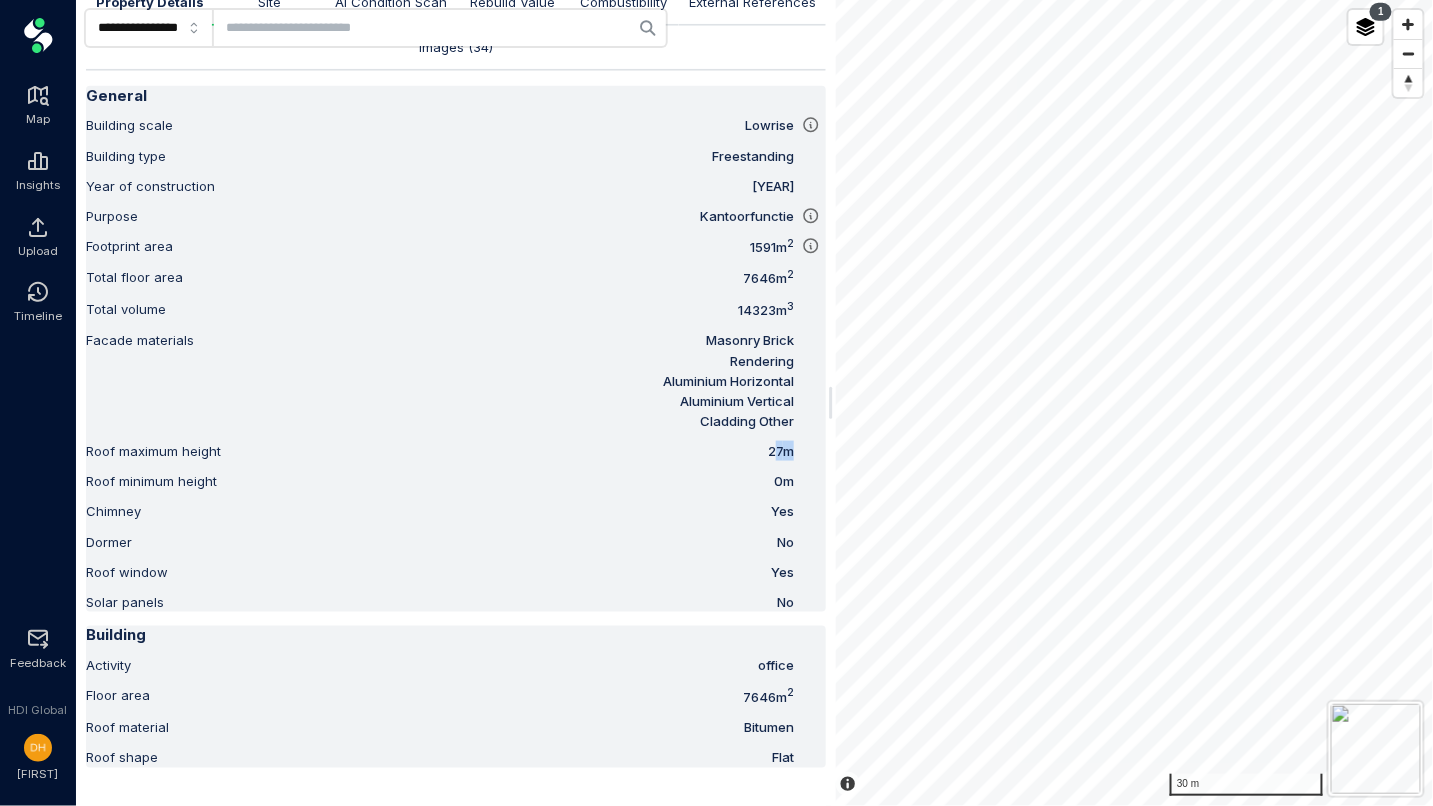 drag, startPoint x: 760, startPoint y: 434, endPoint x: 774, endPoint y: 434, distance: 14 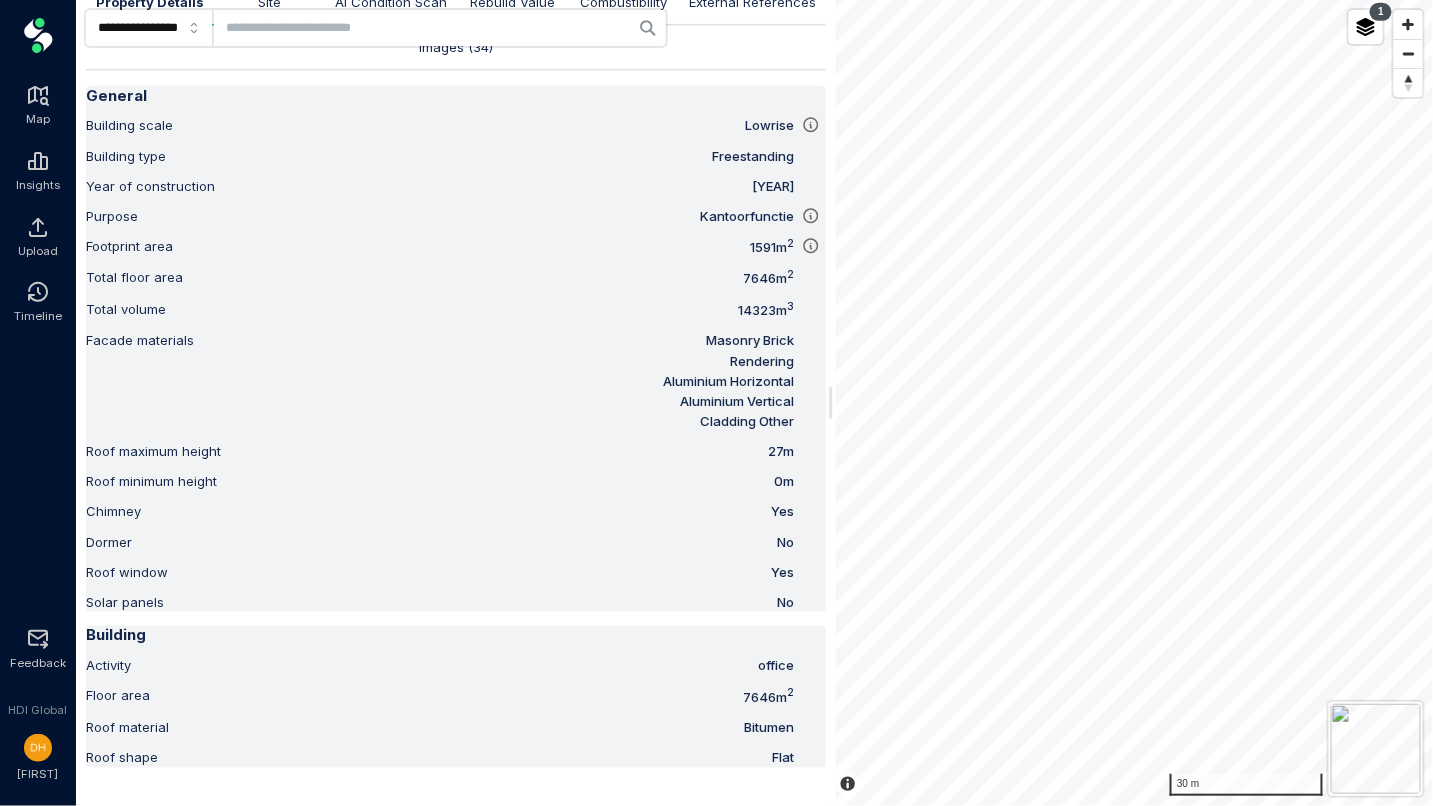 click on "office" at bounding box center [466, 666] 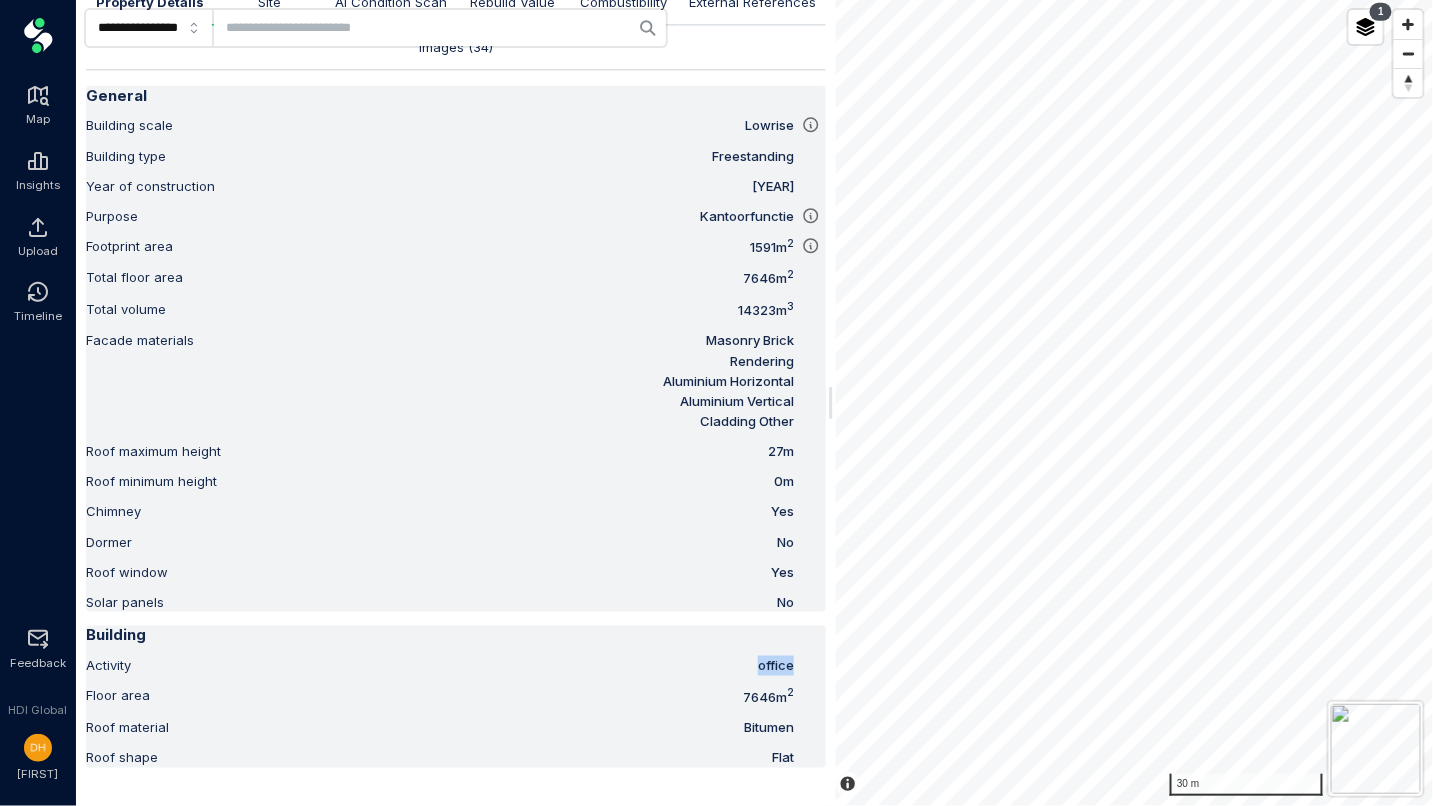 click on "office" at bounding box center [466, 666] 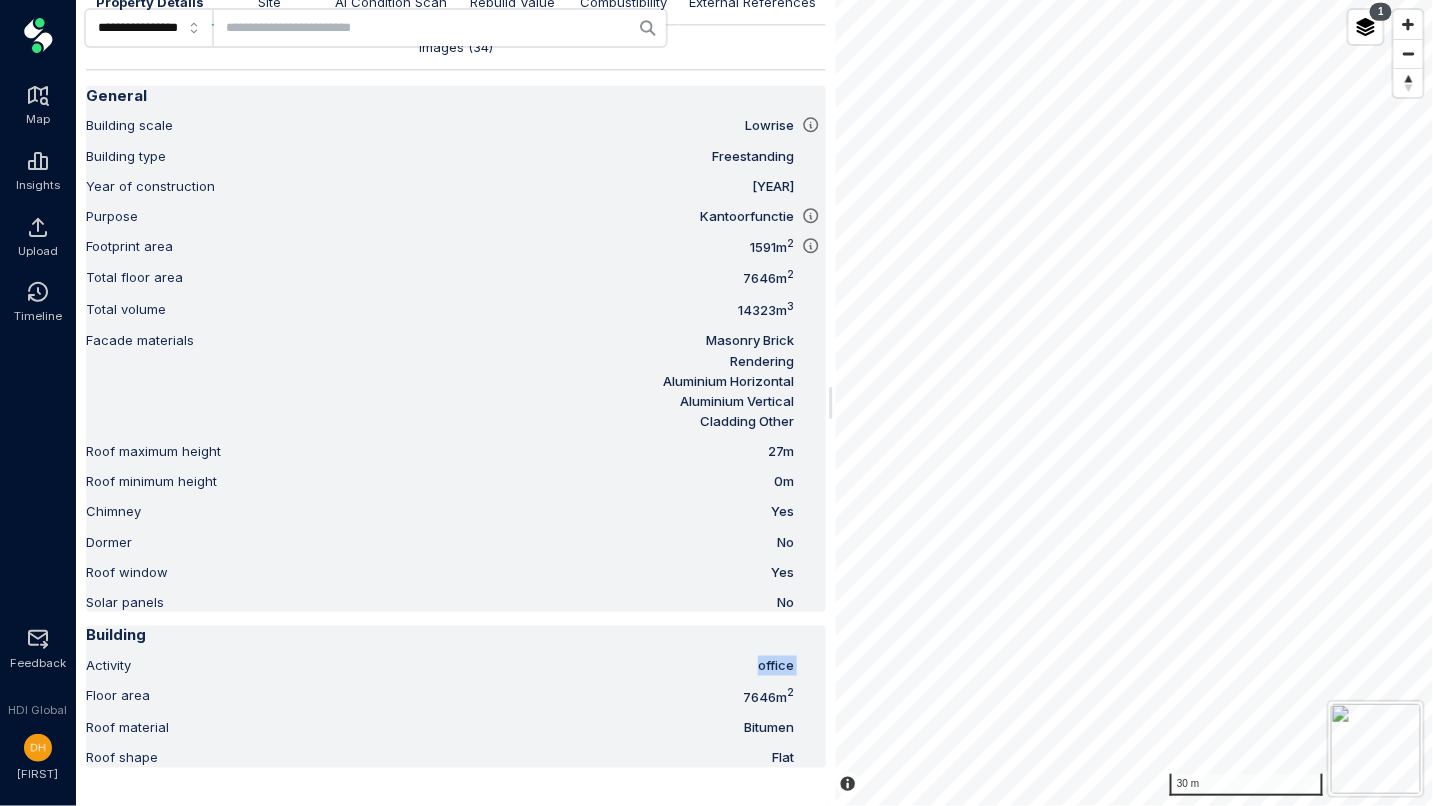 click on "office" at bounding box center [466, 666] 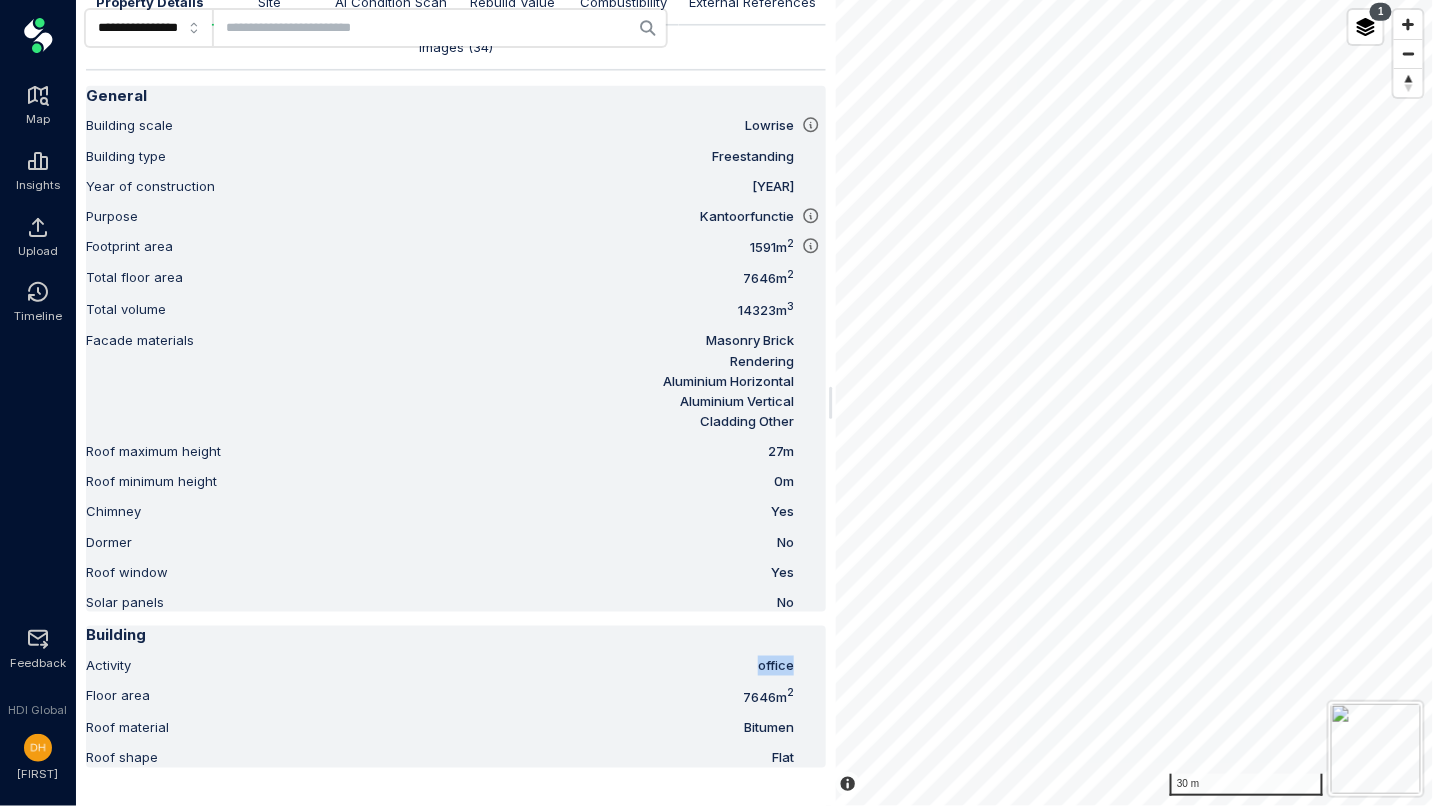 click on "office" at bounding box center [466, 666] 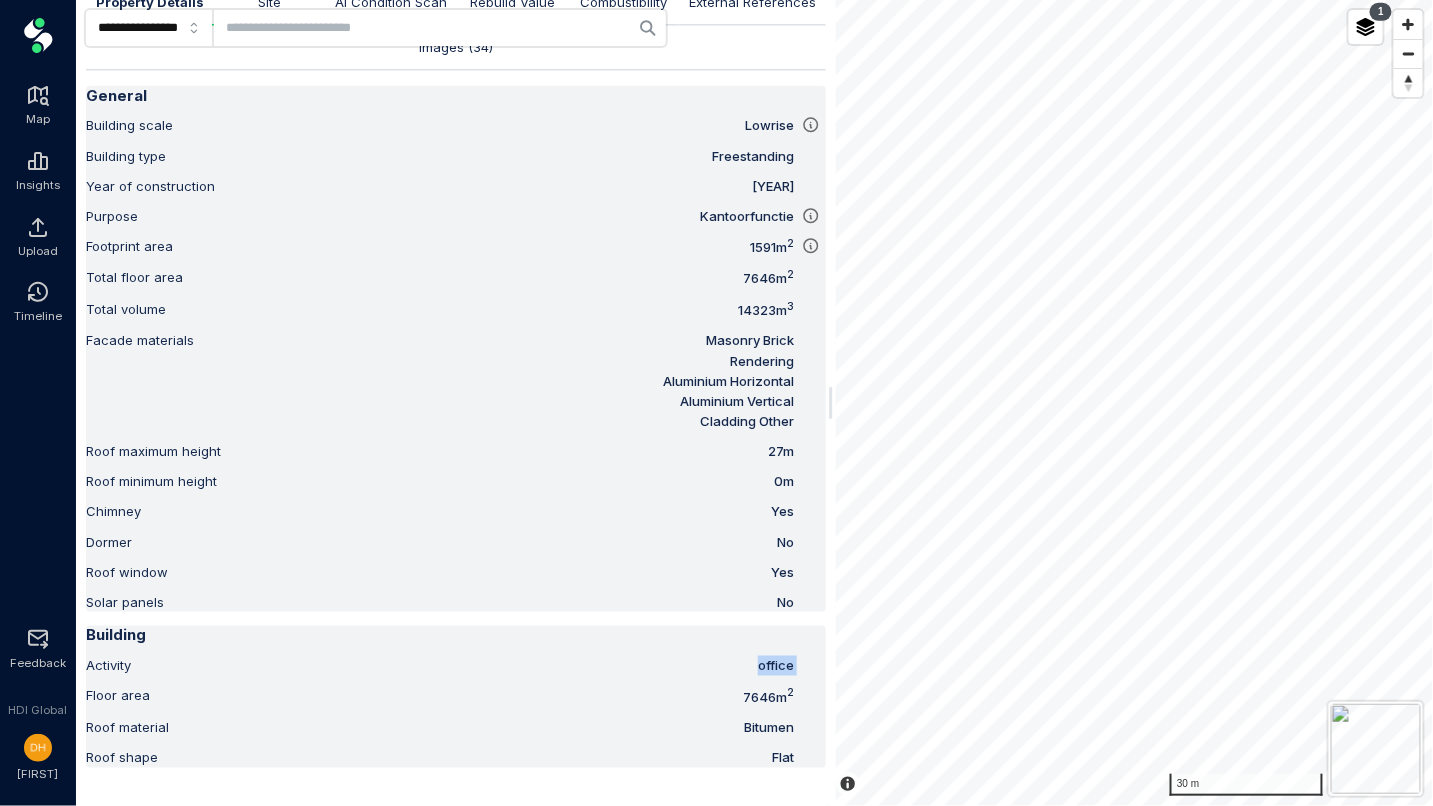 click on "office" at bounding box center [466, 666] 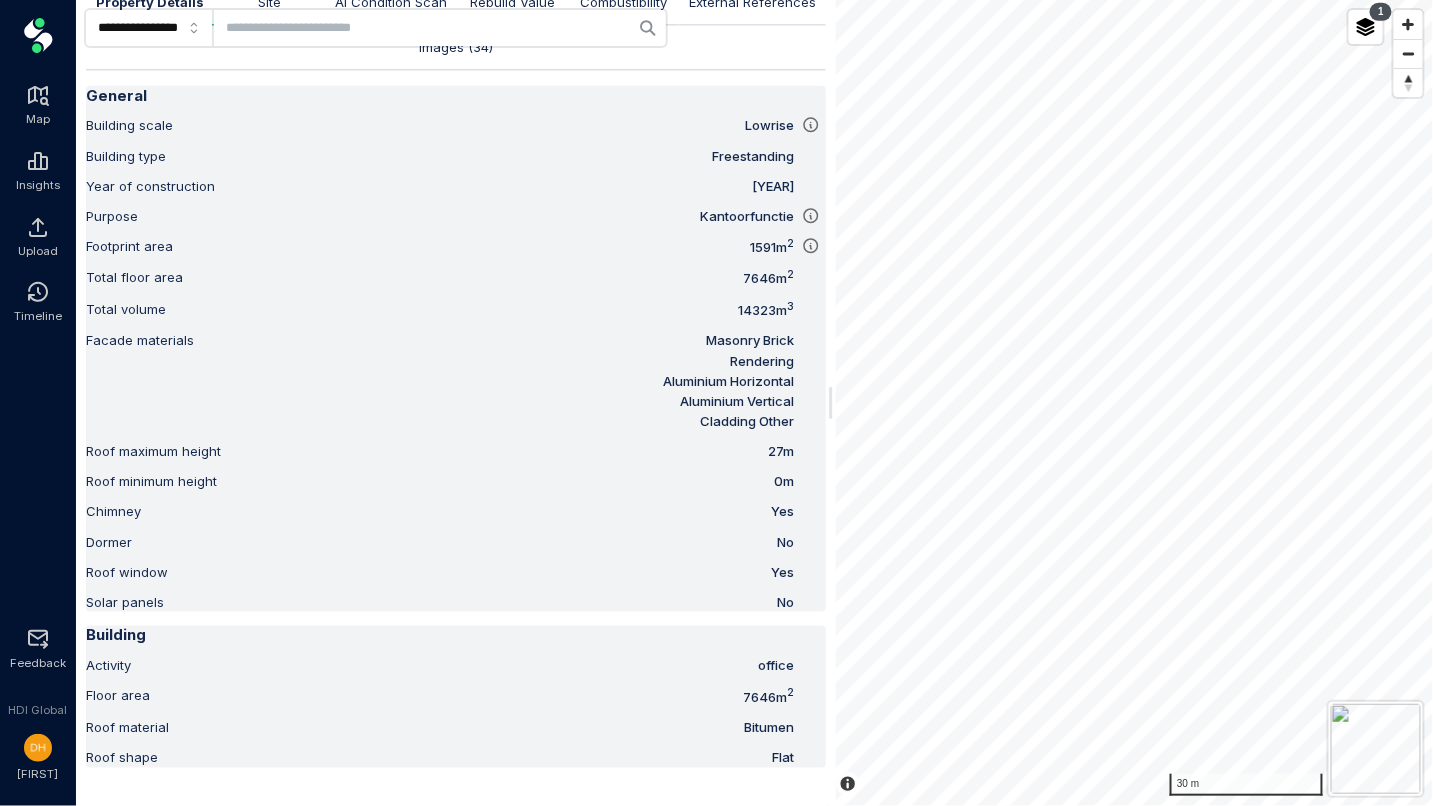 click on "kantoorfunctie" at bounding box center (470, 216) 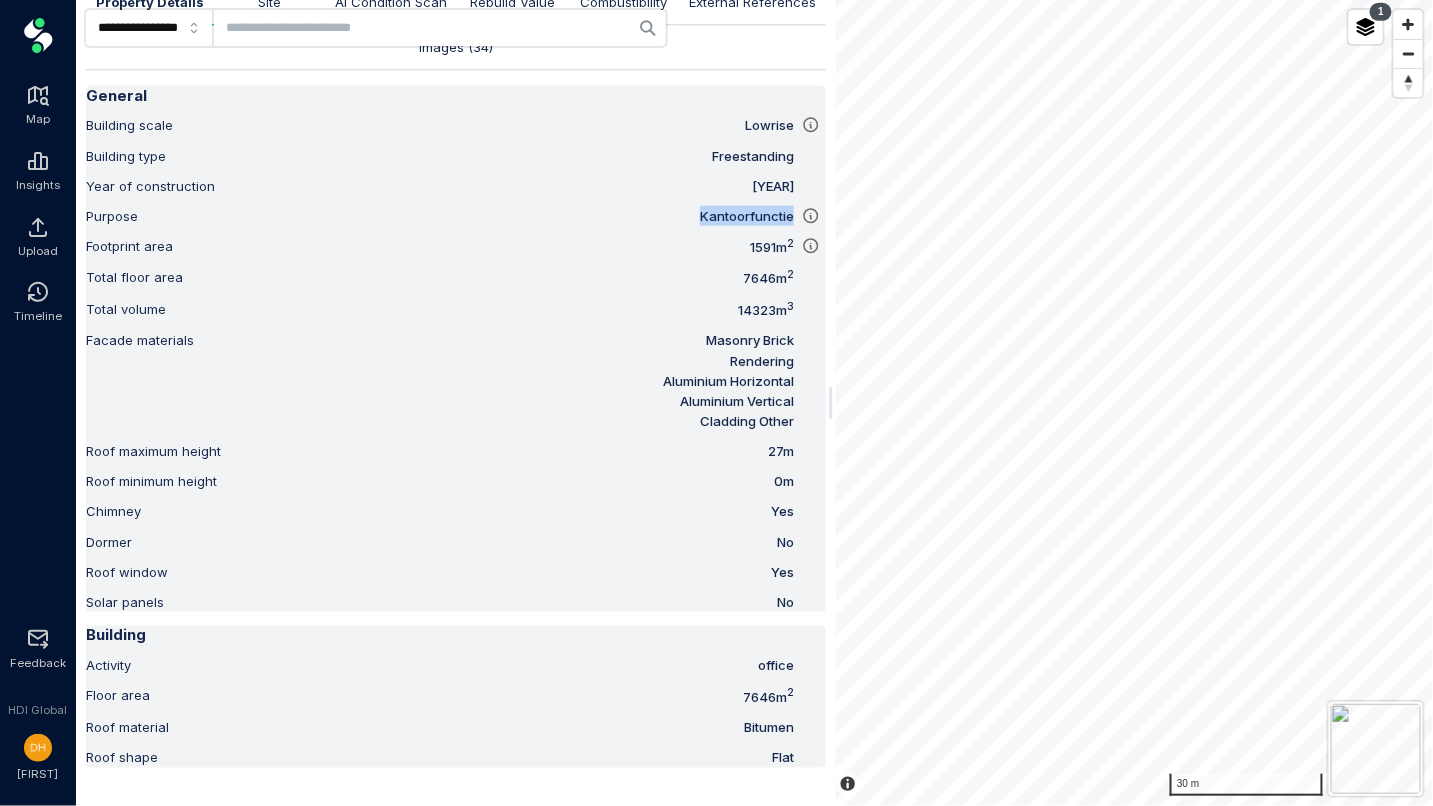 click on "kantoorfunctie" at bounding box center (470, 216) 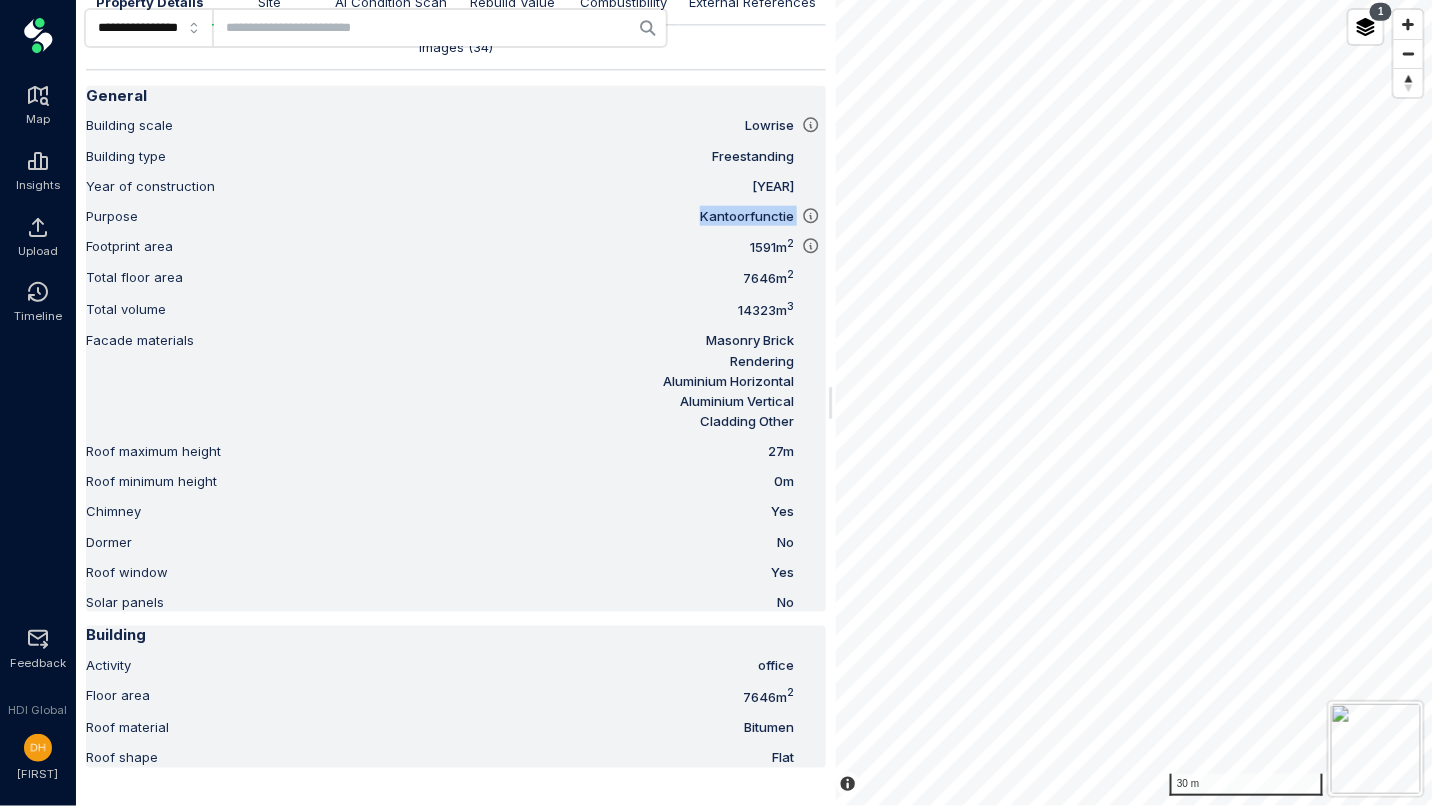click on "kantoorfunctie" at bounding box center [470, 216] 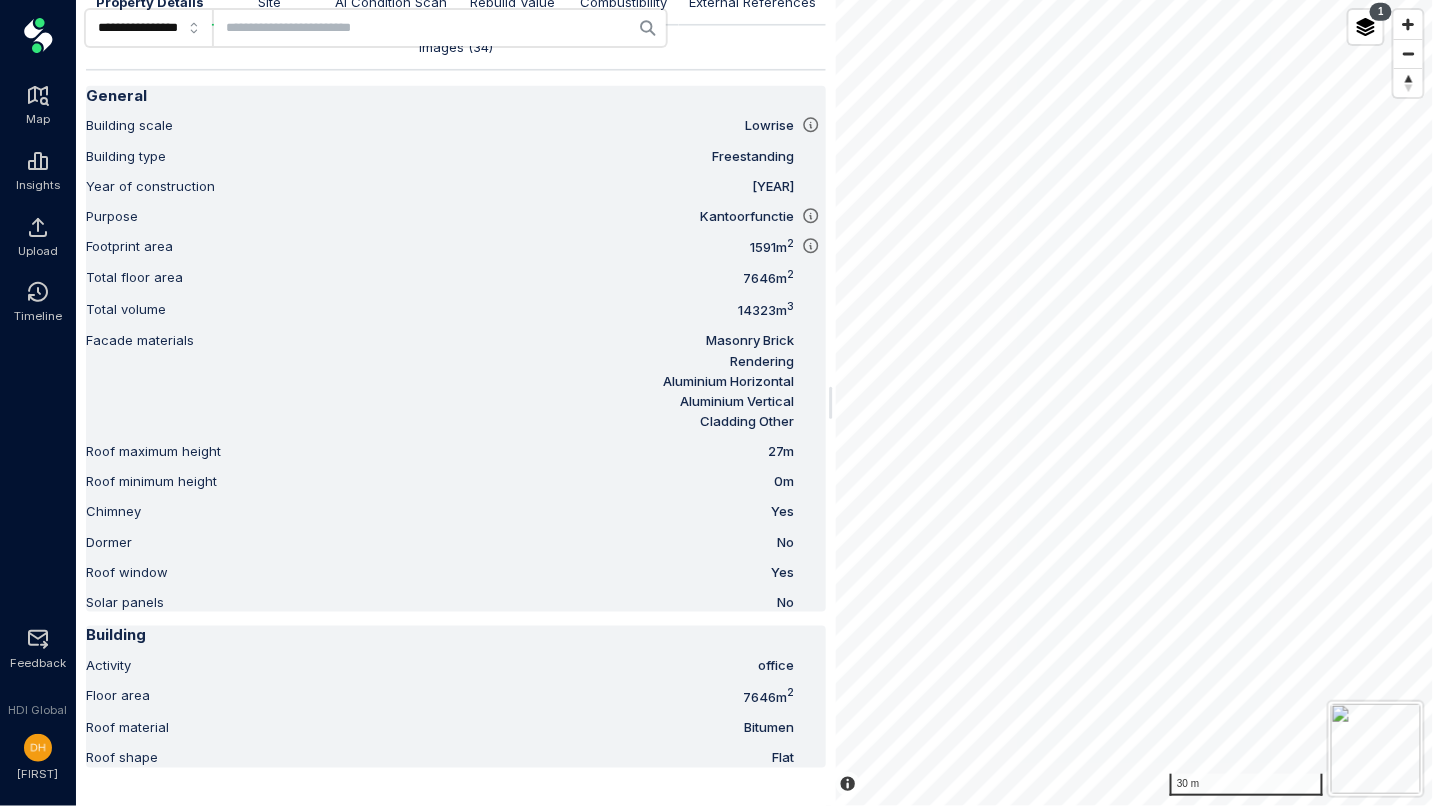 click on "office" at bounding box center [466, 666] 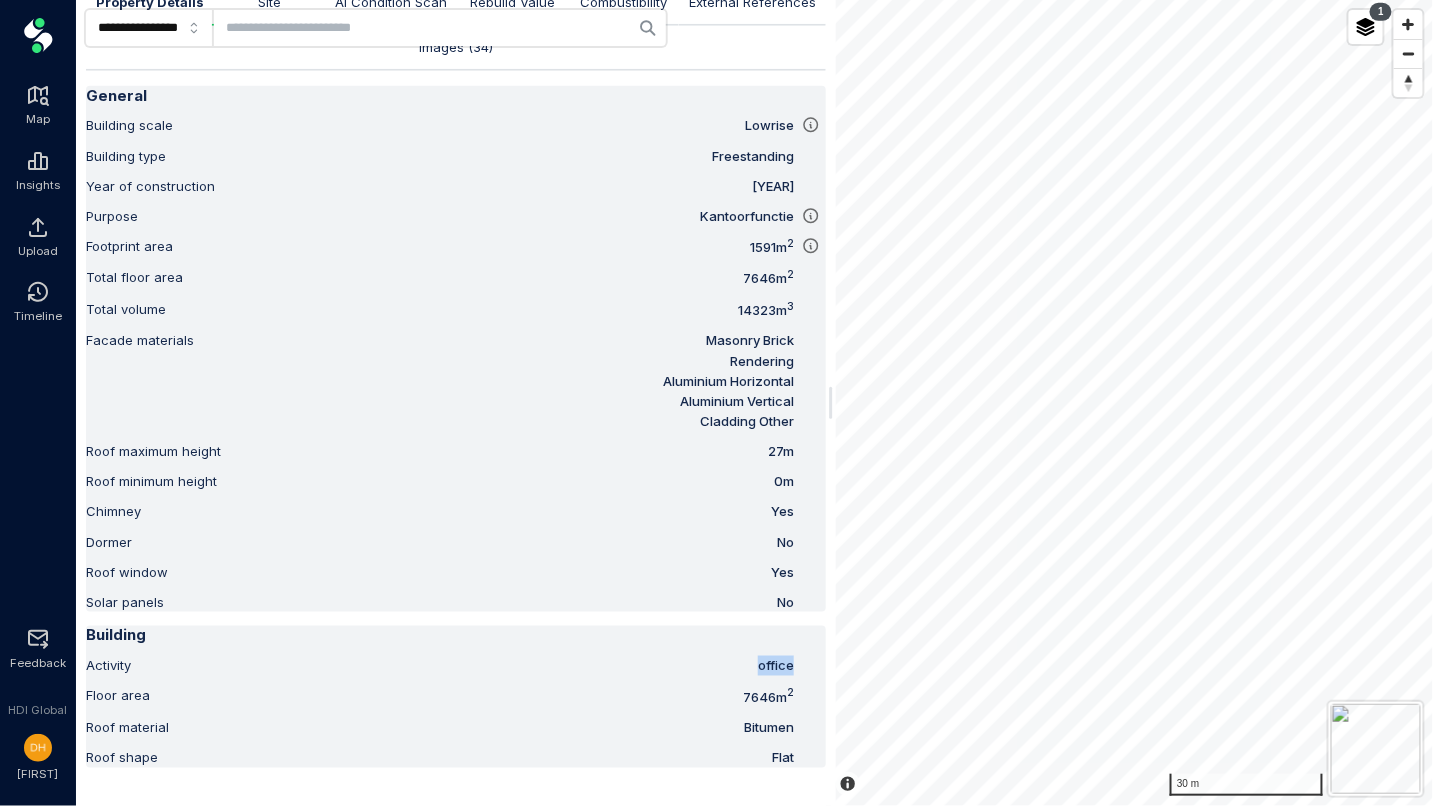 click on "office" at bounding box center [466, 666] 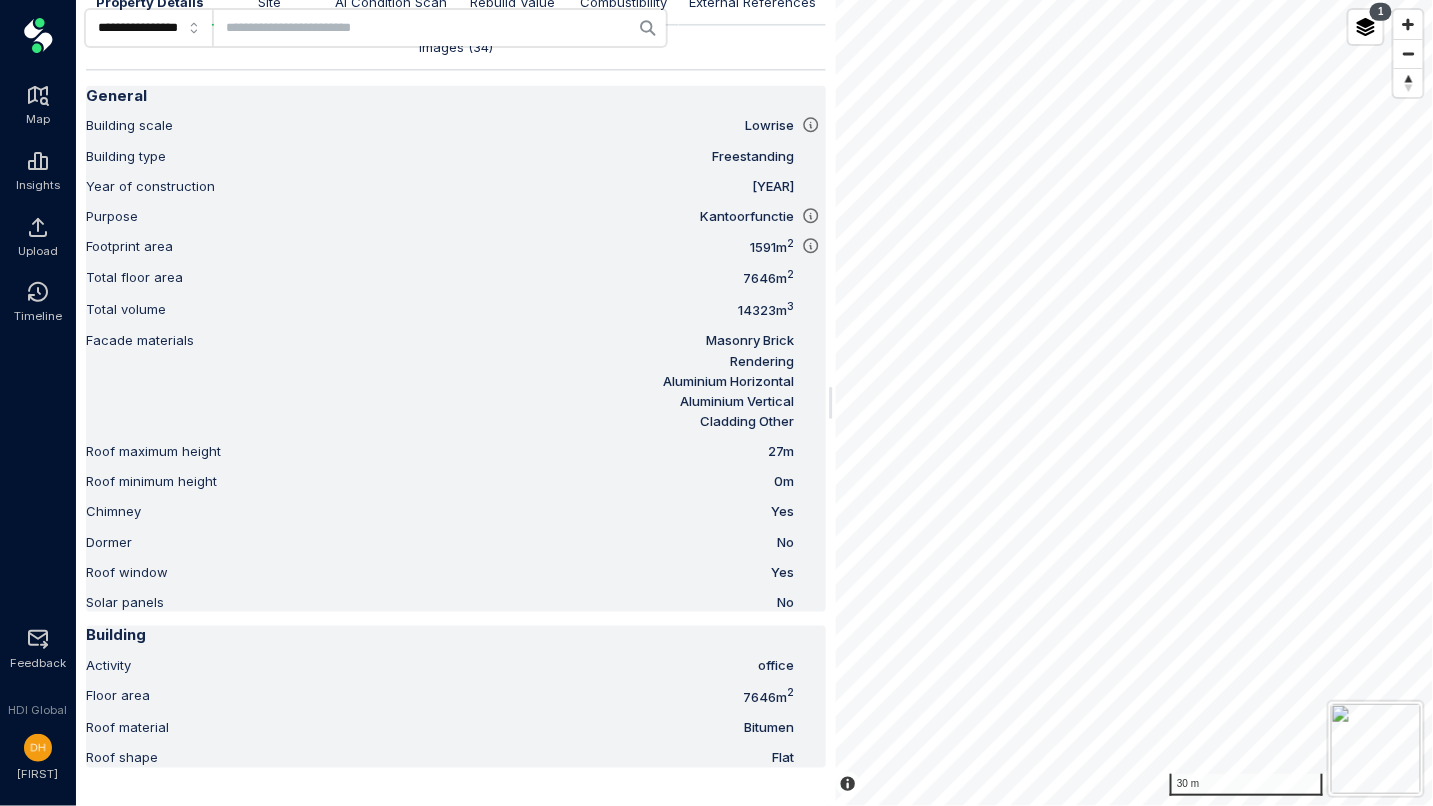 click on "kantoorfunctie" at bounding box center [470, 216] 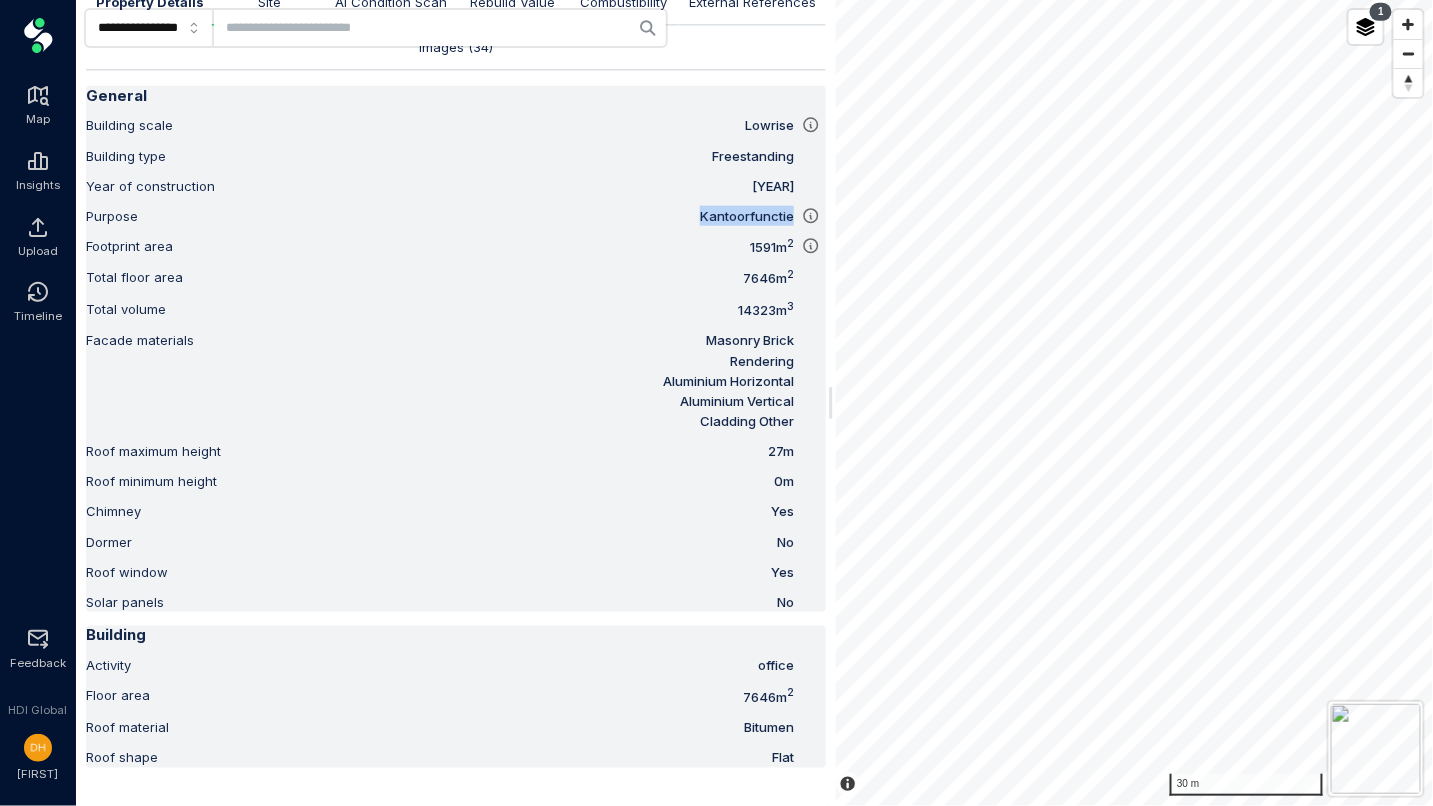 click on "kantoorfunctie" at bounding box center (470, 216) 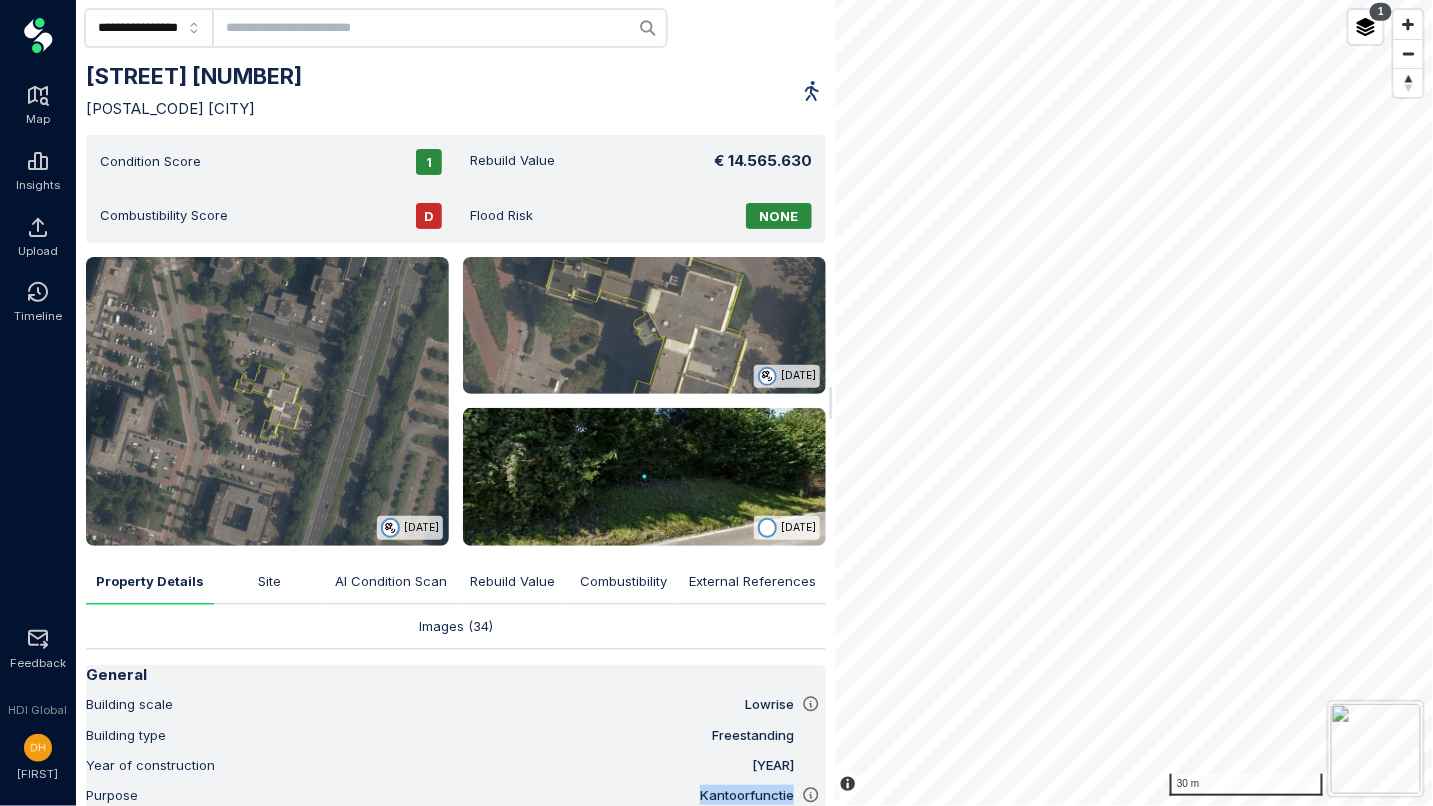 click on "Rebuild Value" at bounding box center [512, 581] 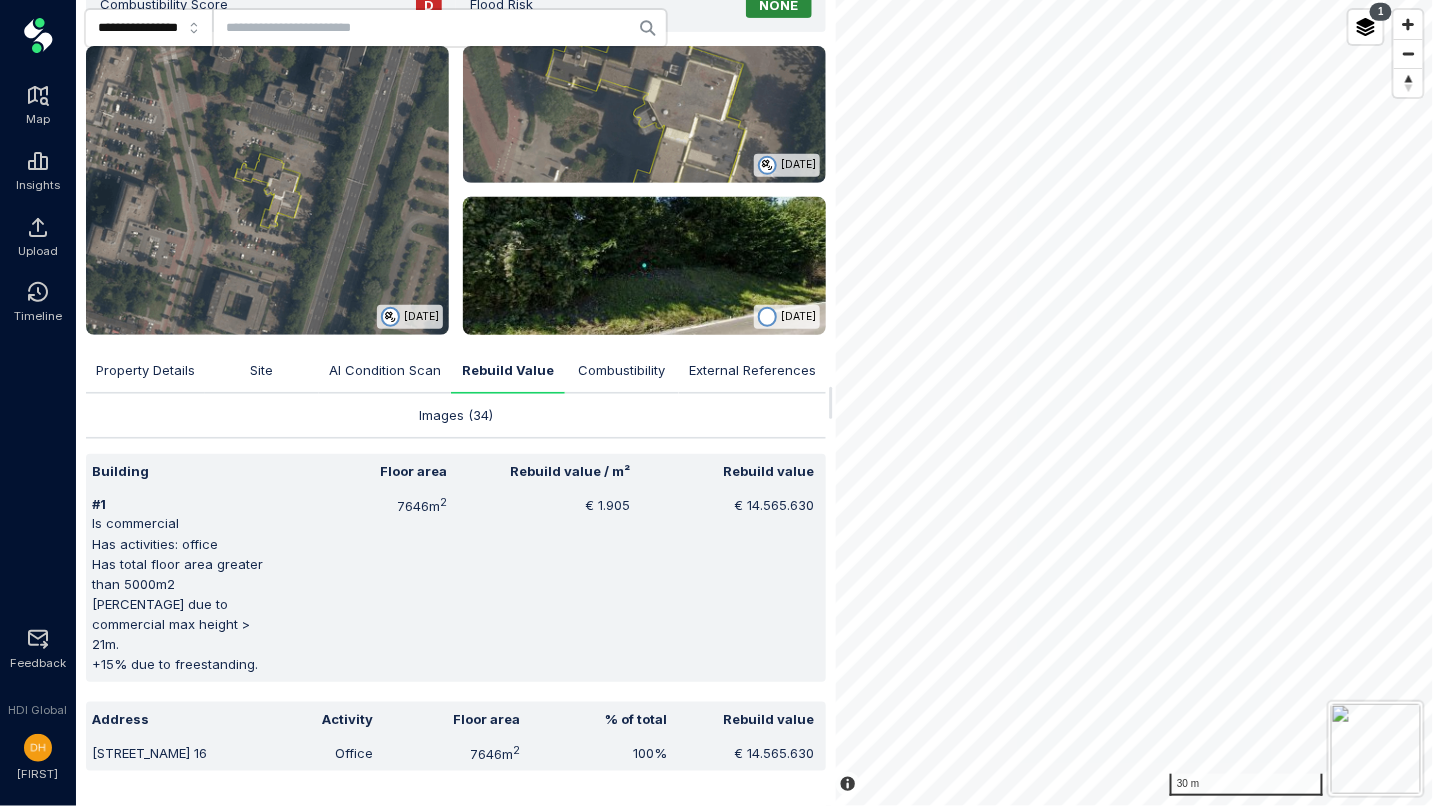 scroll, scrollTop: 218, scrollLeft: 0, axis: vertical 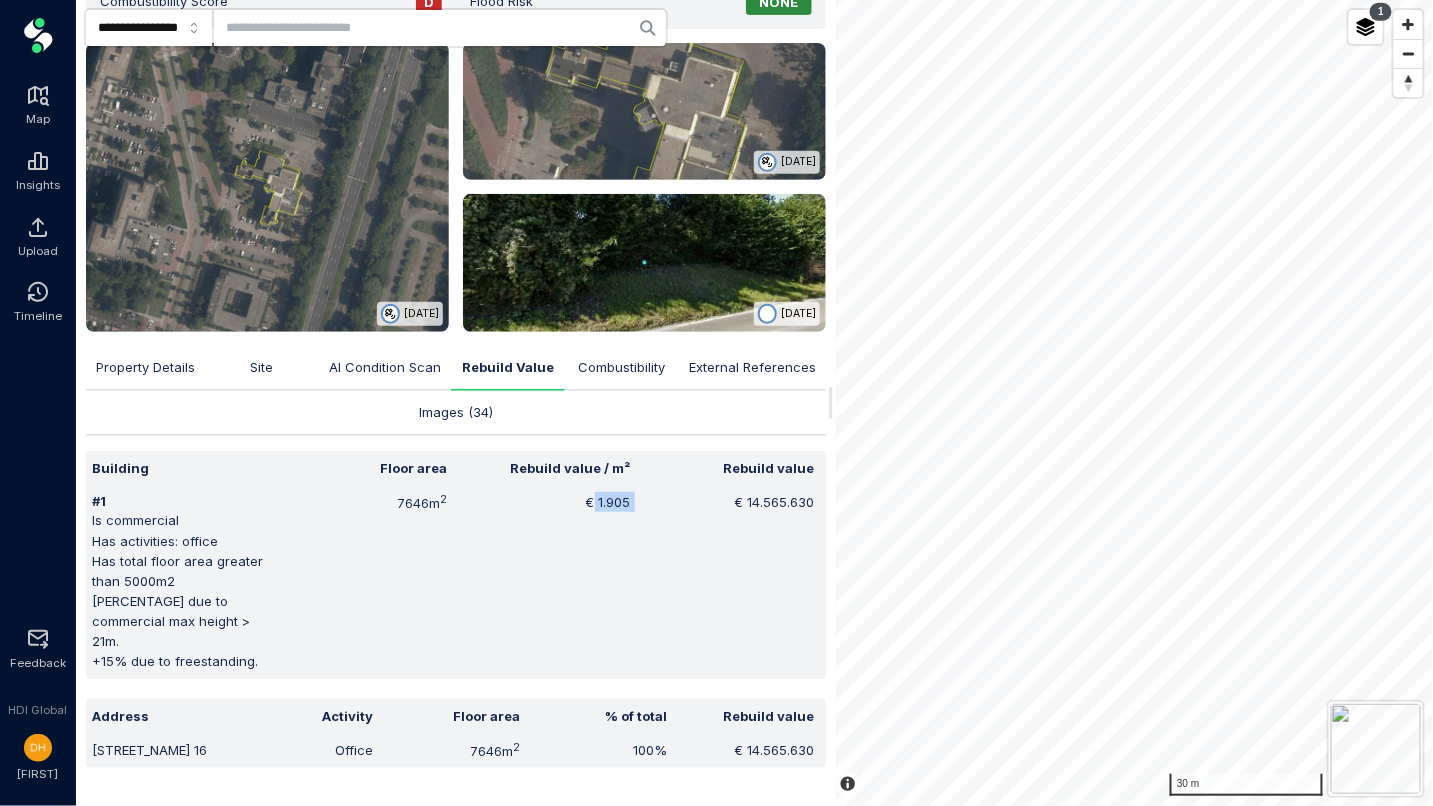 drag, startPoint x: 587, startPoint y: 503, endPoint x: 641, endPoint y: 502, distance: 54.00926 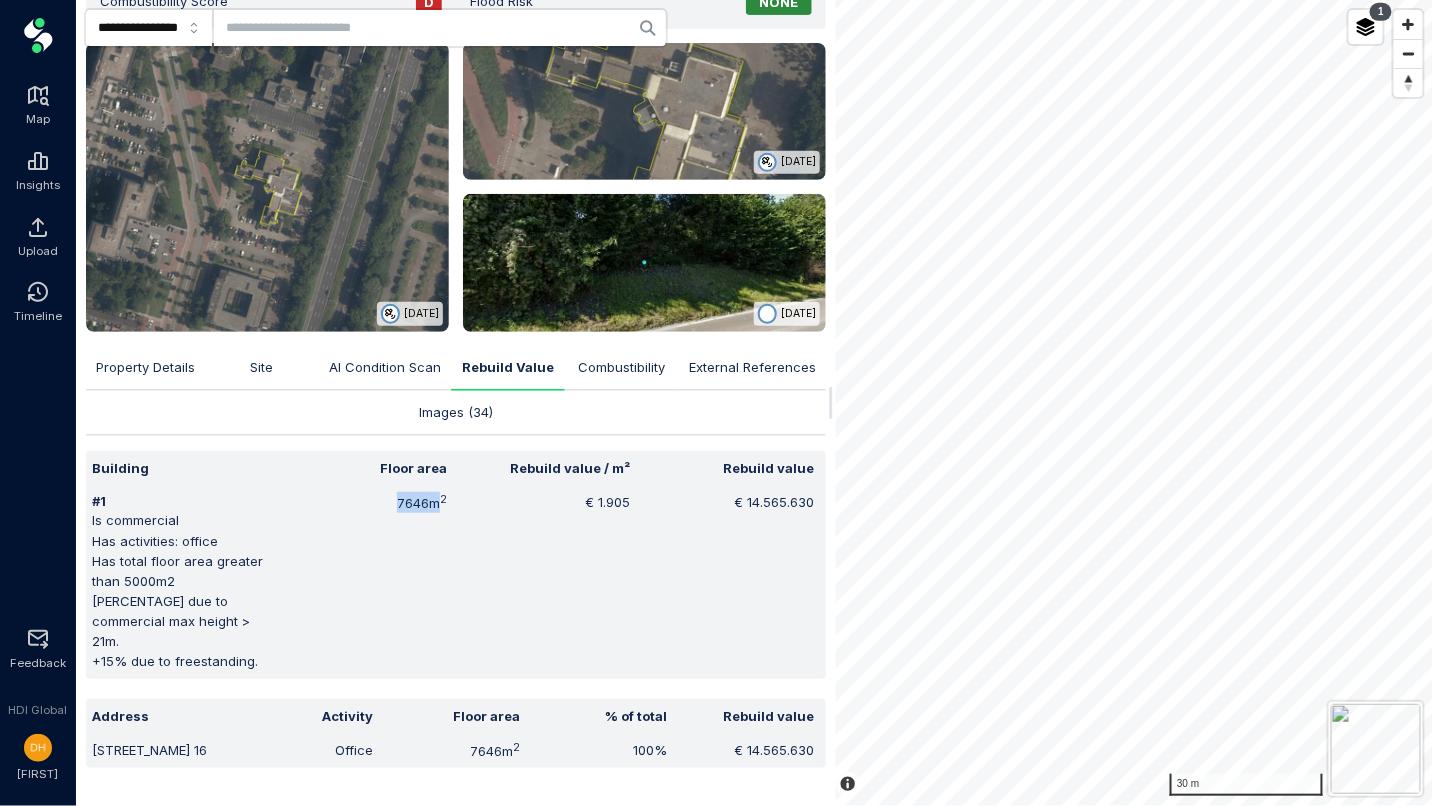 drag, startPoint x: 431, startPoint y: 508, endPoint x: 374, endPoint y: 508, distance: 57 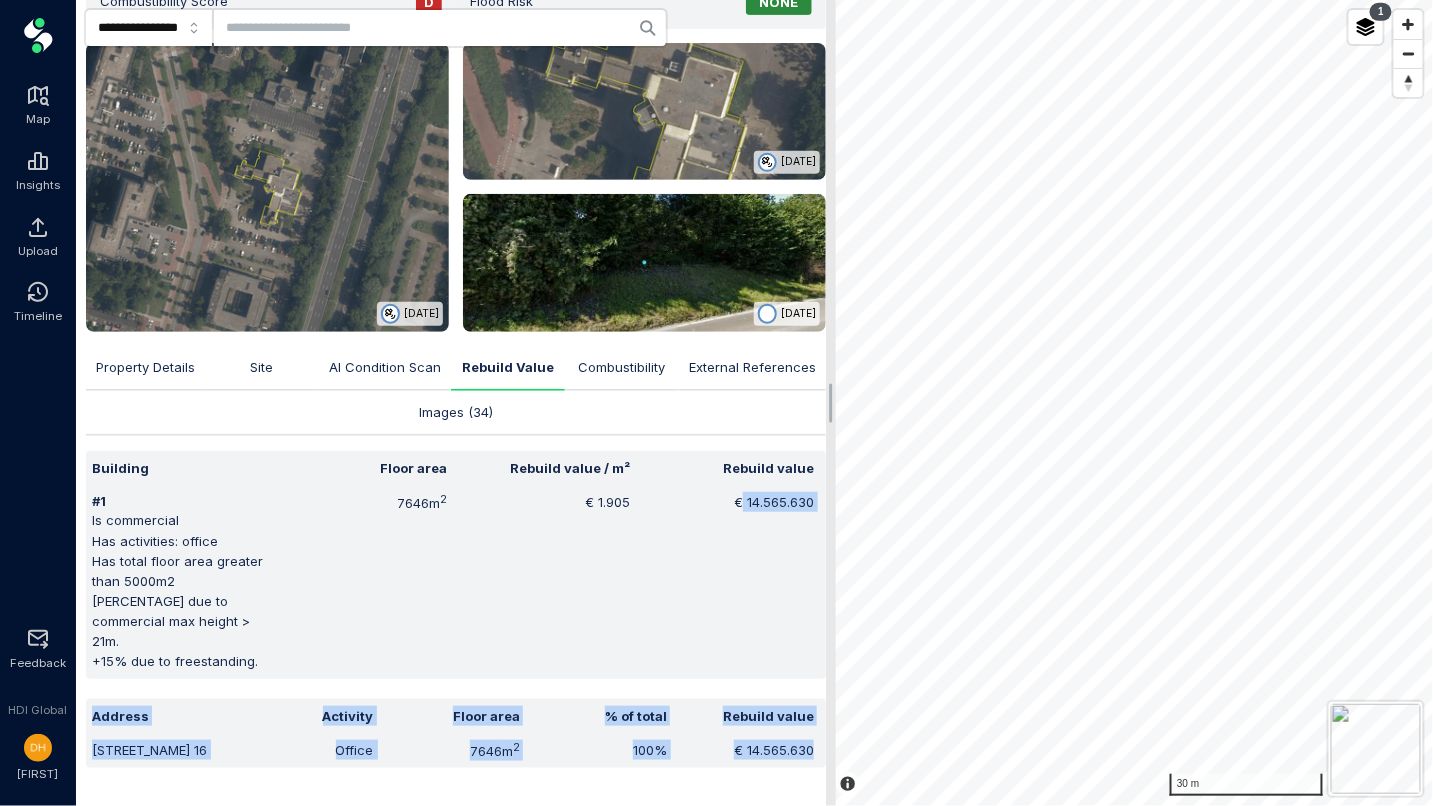 click on "**********" at bounding box center (754, 403) 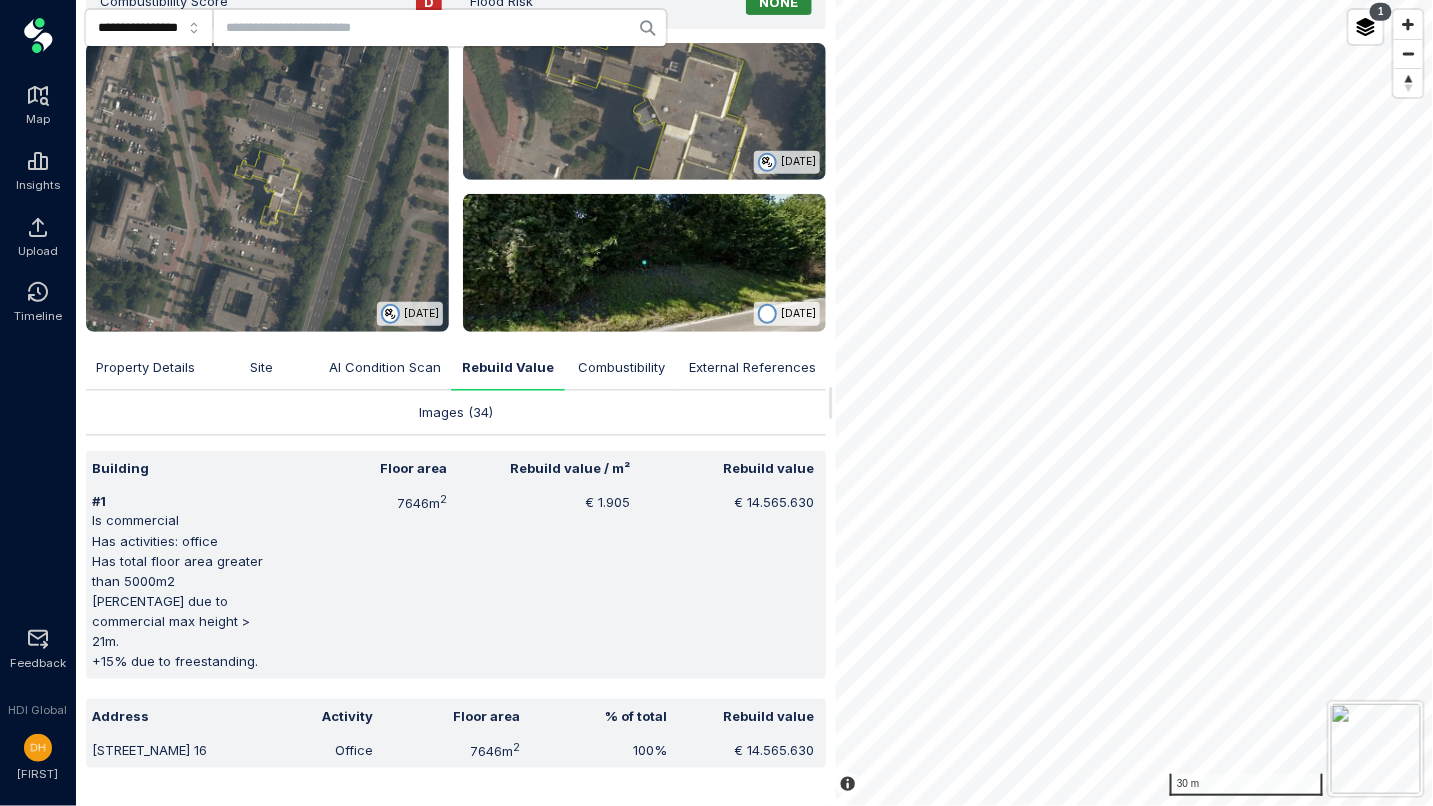 click on "€ 14.565.630" at bounding box center [729, 582] 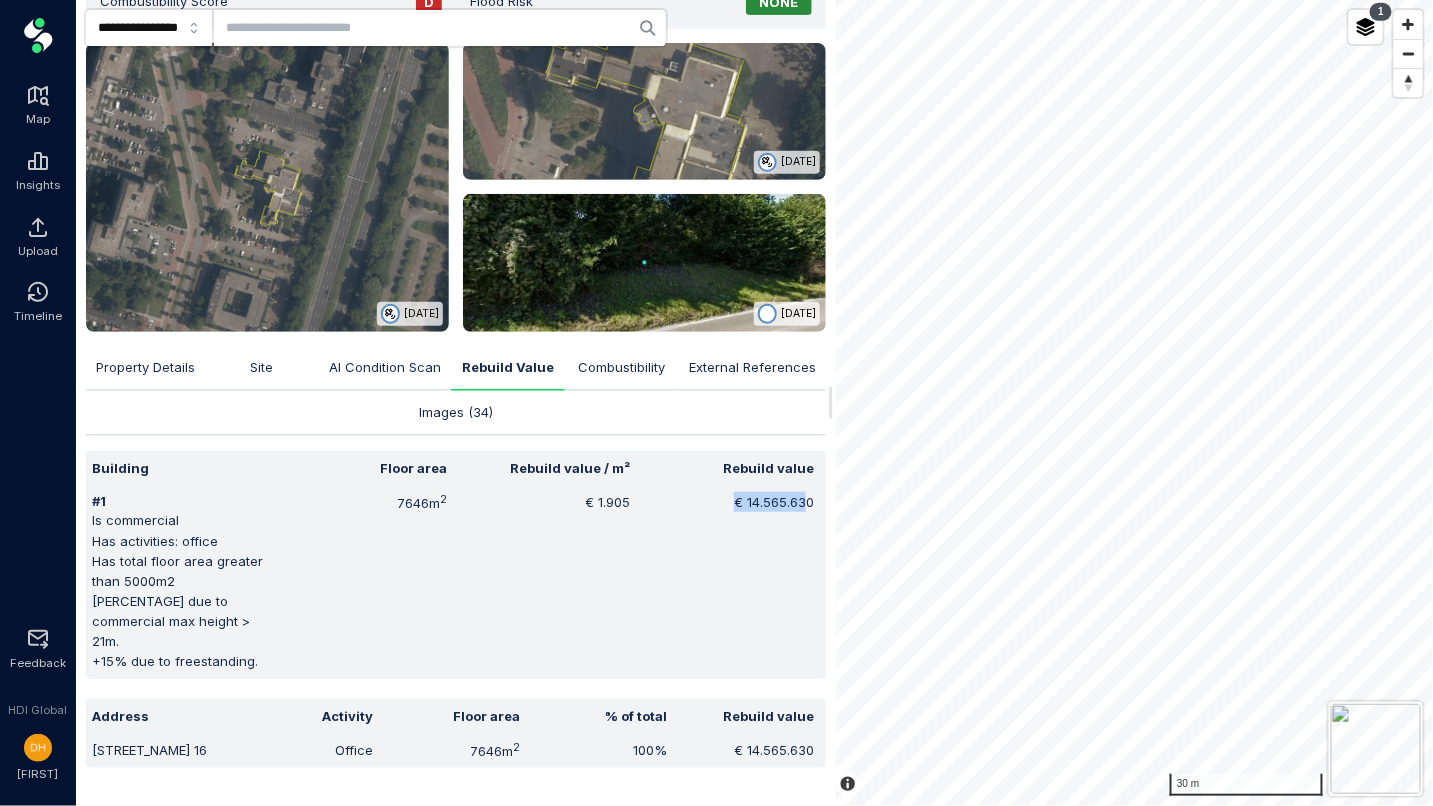 drag, startPoint x: 794, startPoint y: 506, endPoint x: 692, endPoint y: 510, distance: 102.0784 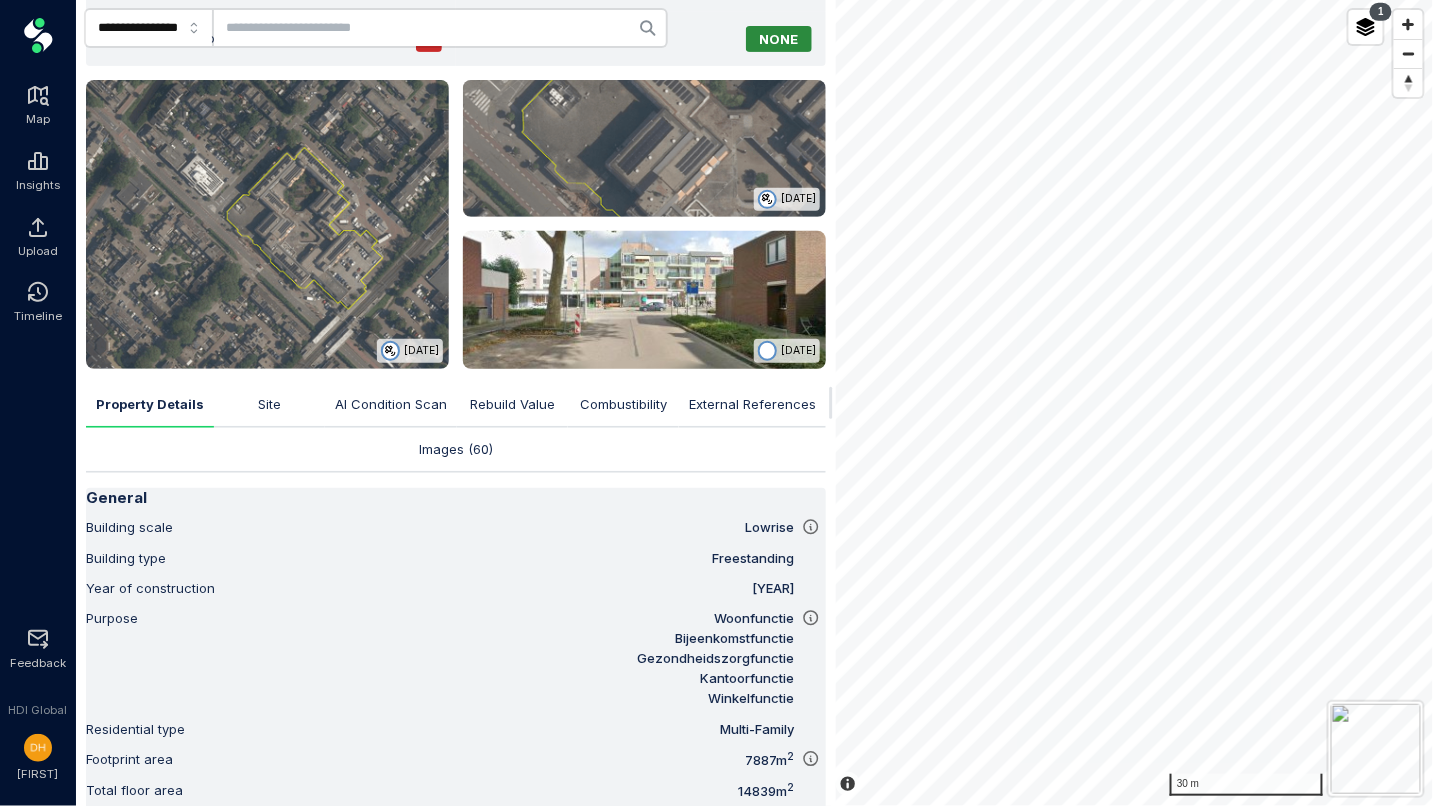 scroll, scrollTop: 231, scrollLeft: 0, axis: vertical 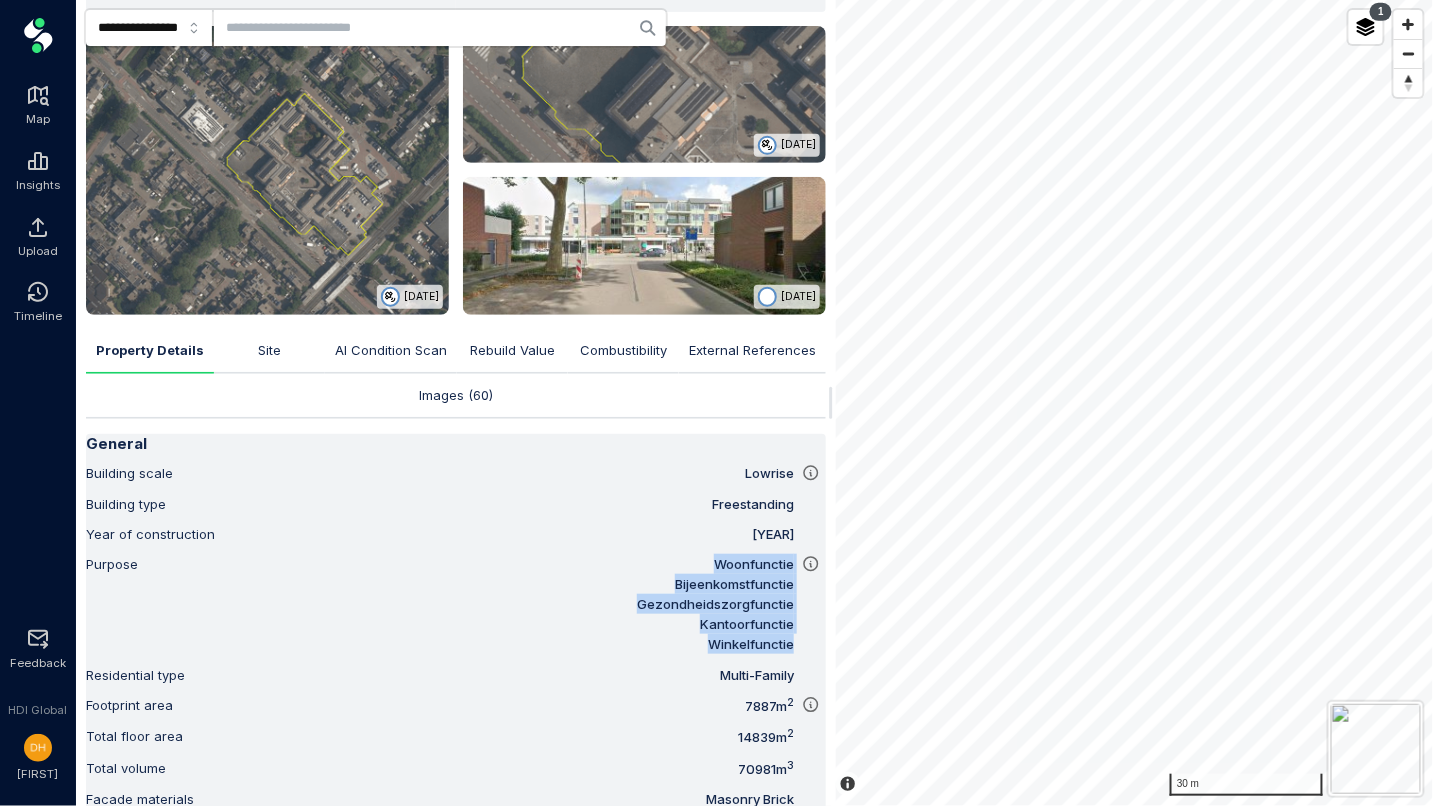 drag, startPoint x: 692, startPoint y: 566, endPoint x: 785, endPoint y: 653, distance: 127.349915 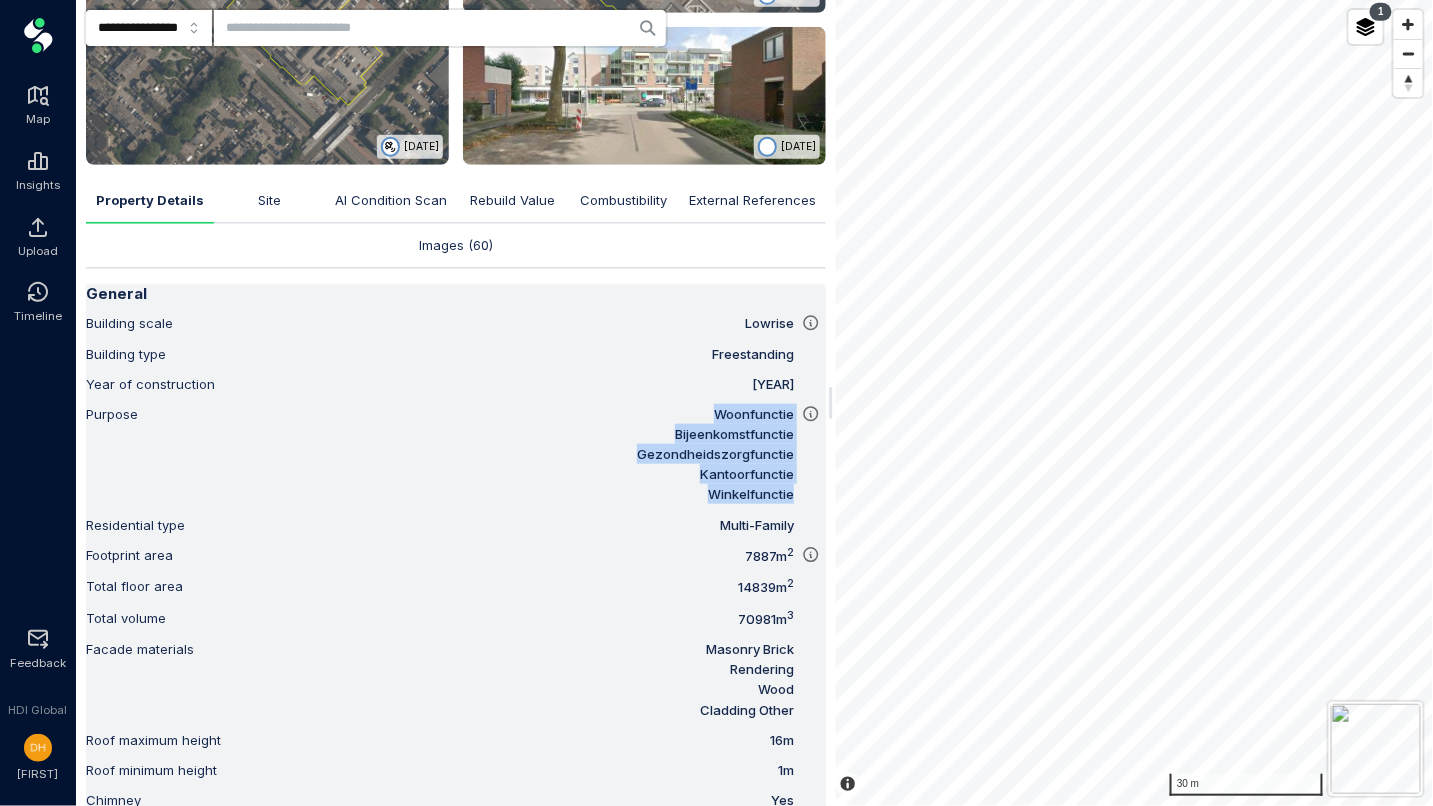 scroll, scrollTop: 186, scrollLeft: 0, axis: vertical 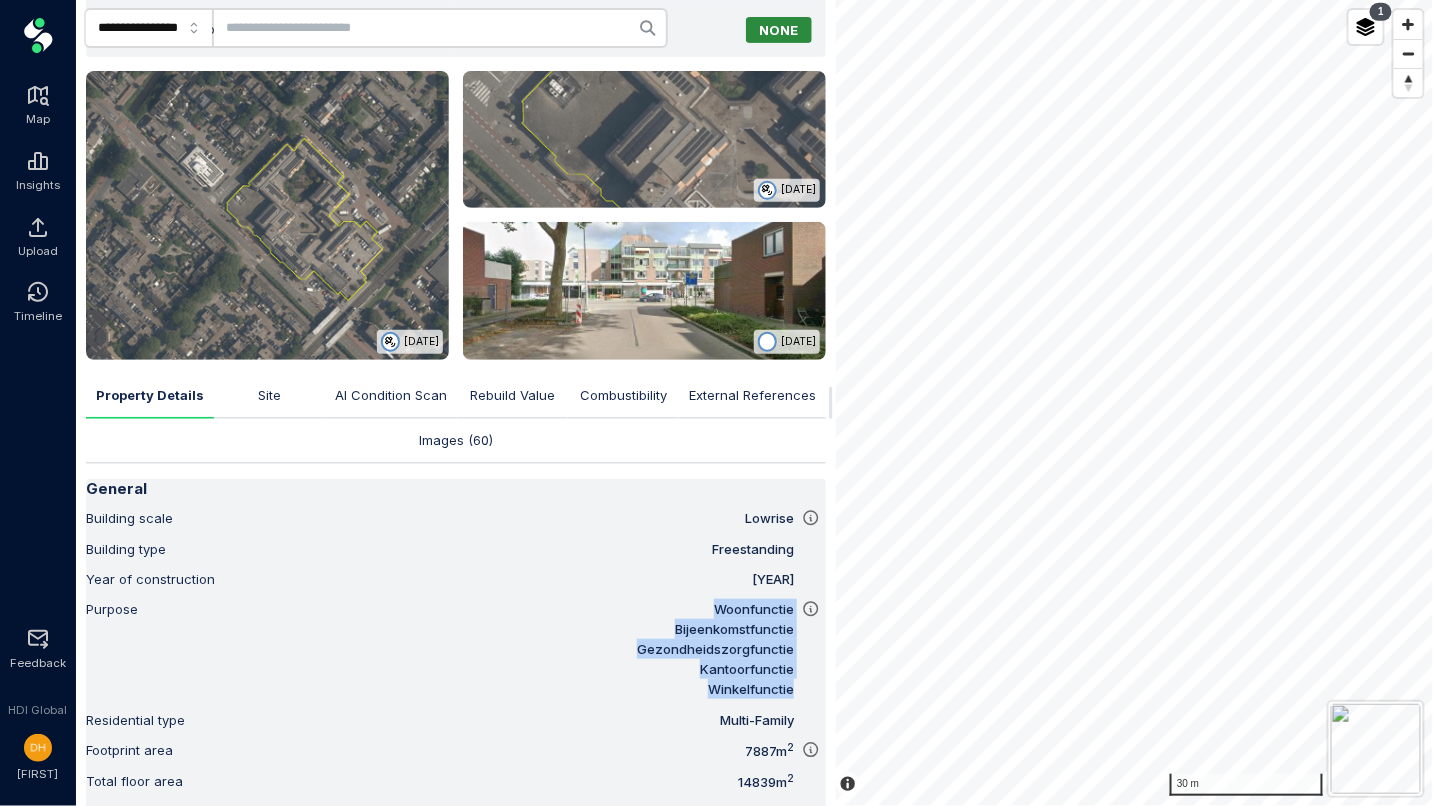 click on "Rebuild Value" at bounding box center (512, 396) 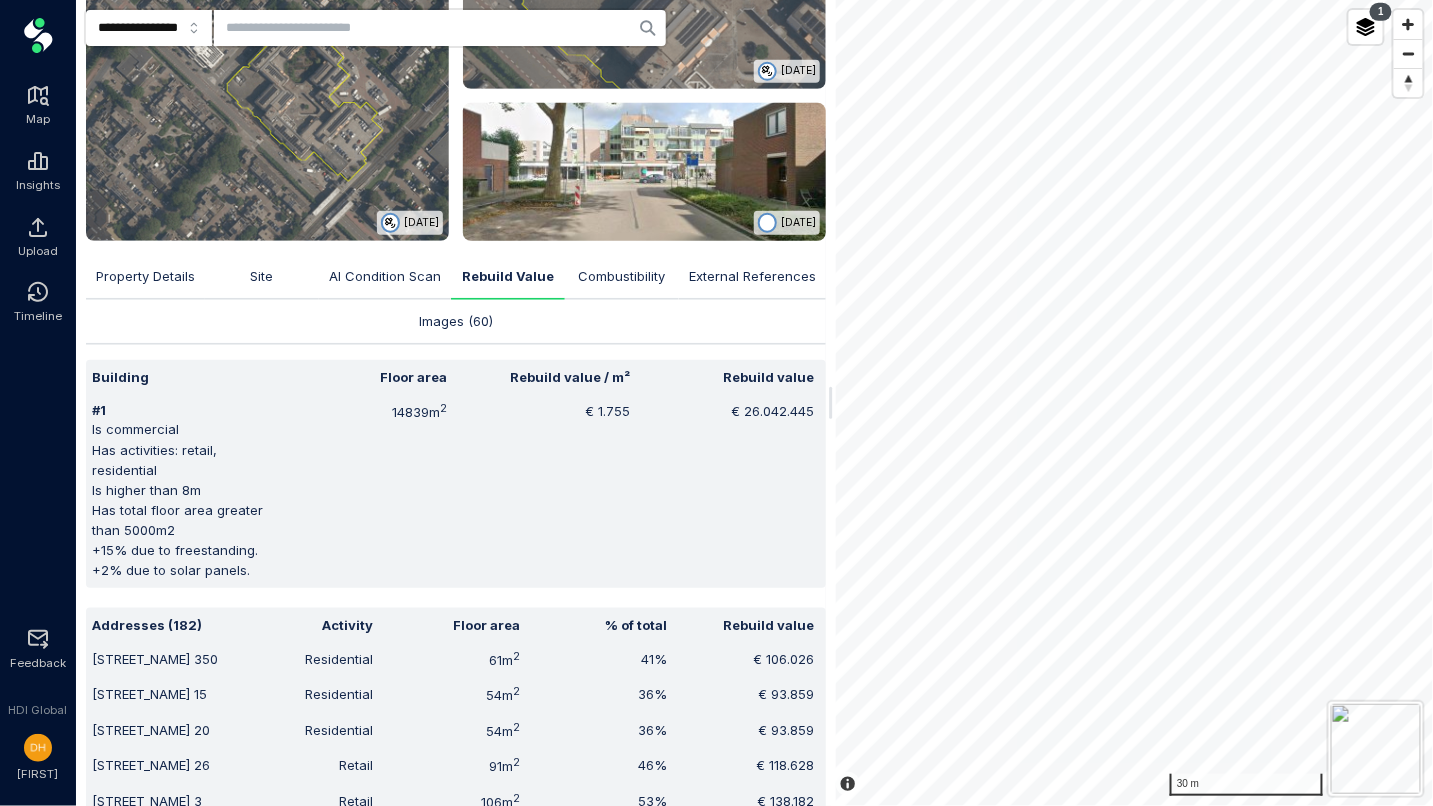 scroll, scrollTop: 331, scrollLeft: 0, axis: vertical 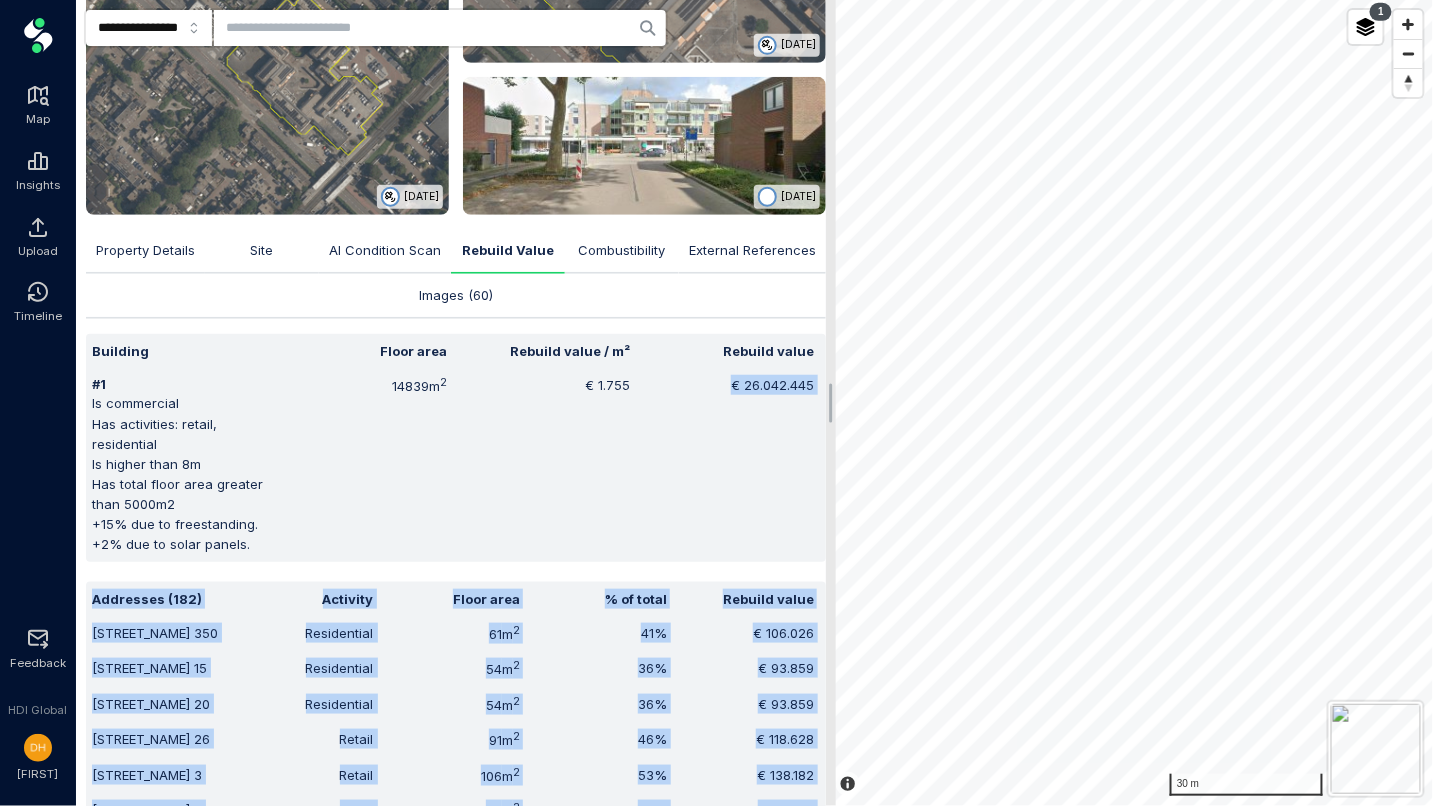 click on "**********" at bounding box center [754, 403] 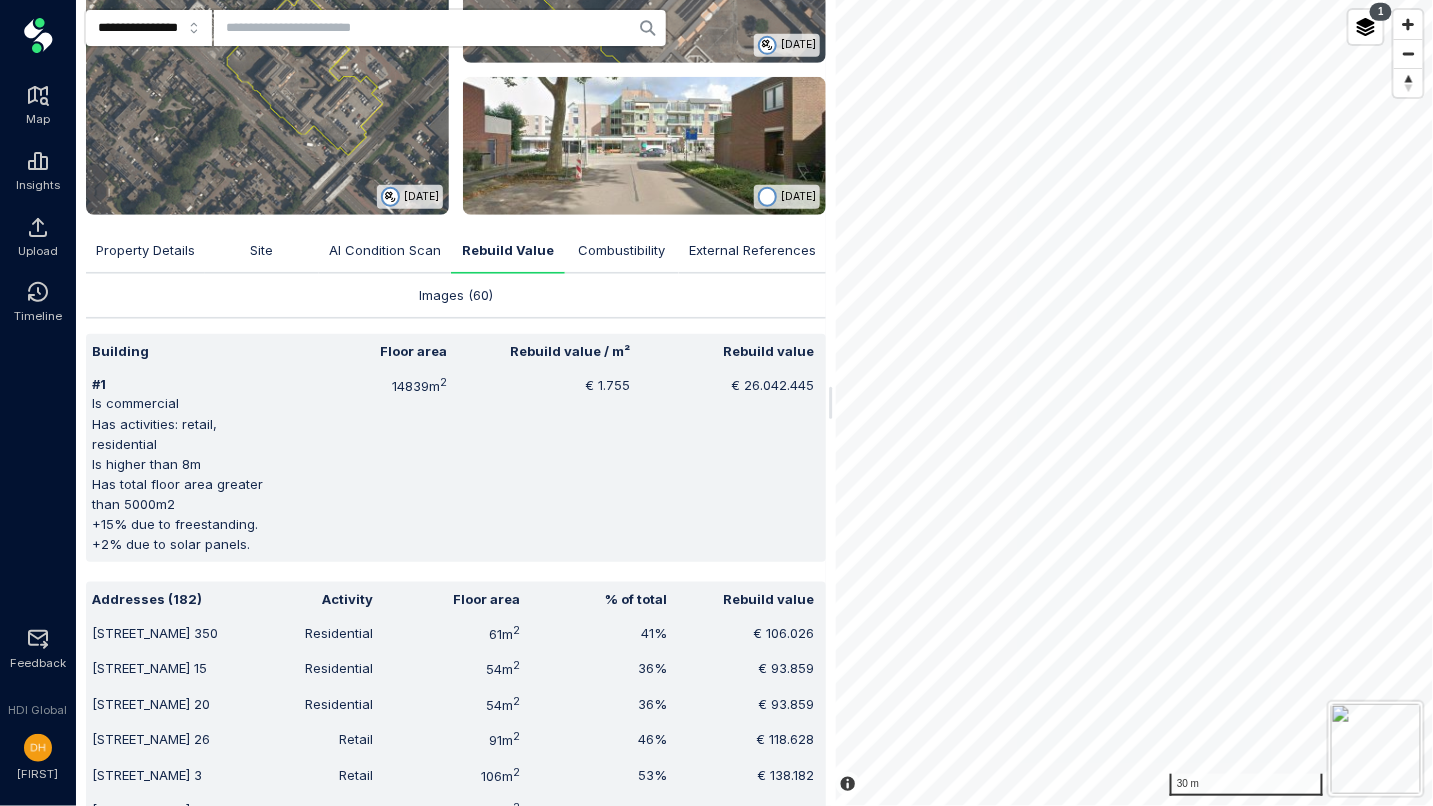 click on "€ 26.042.445" at bounding box center [729, 465] 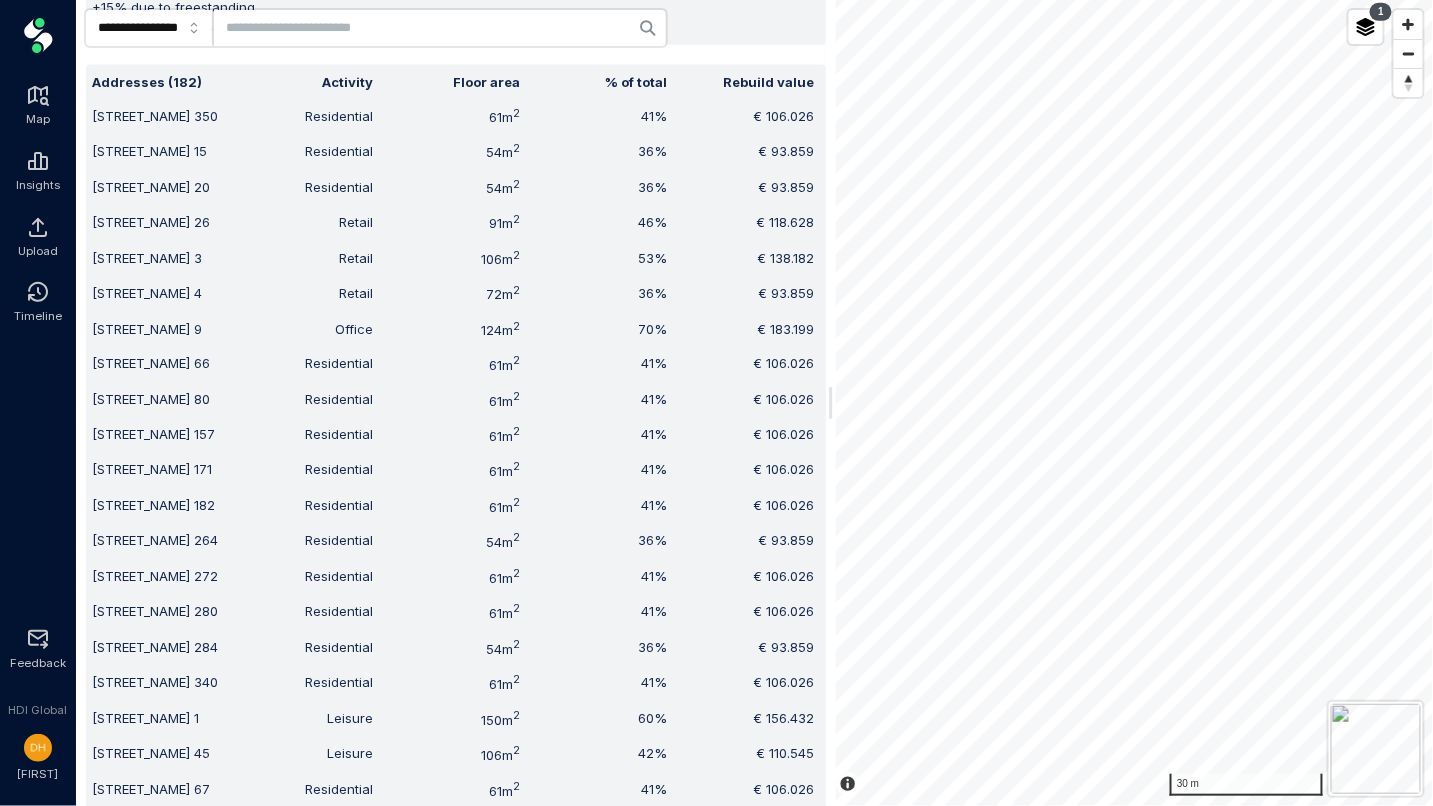scroll, scrollTop: 835, scrollLeft: 0, axis: vertical 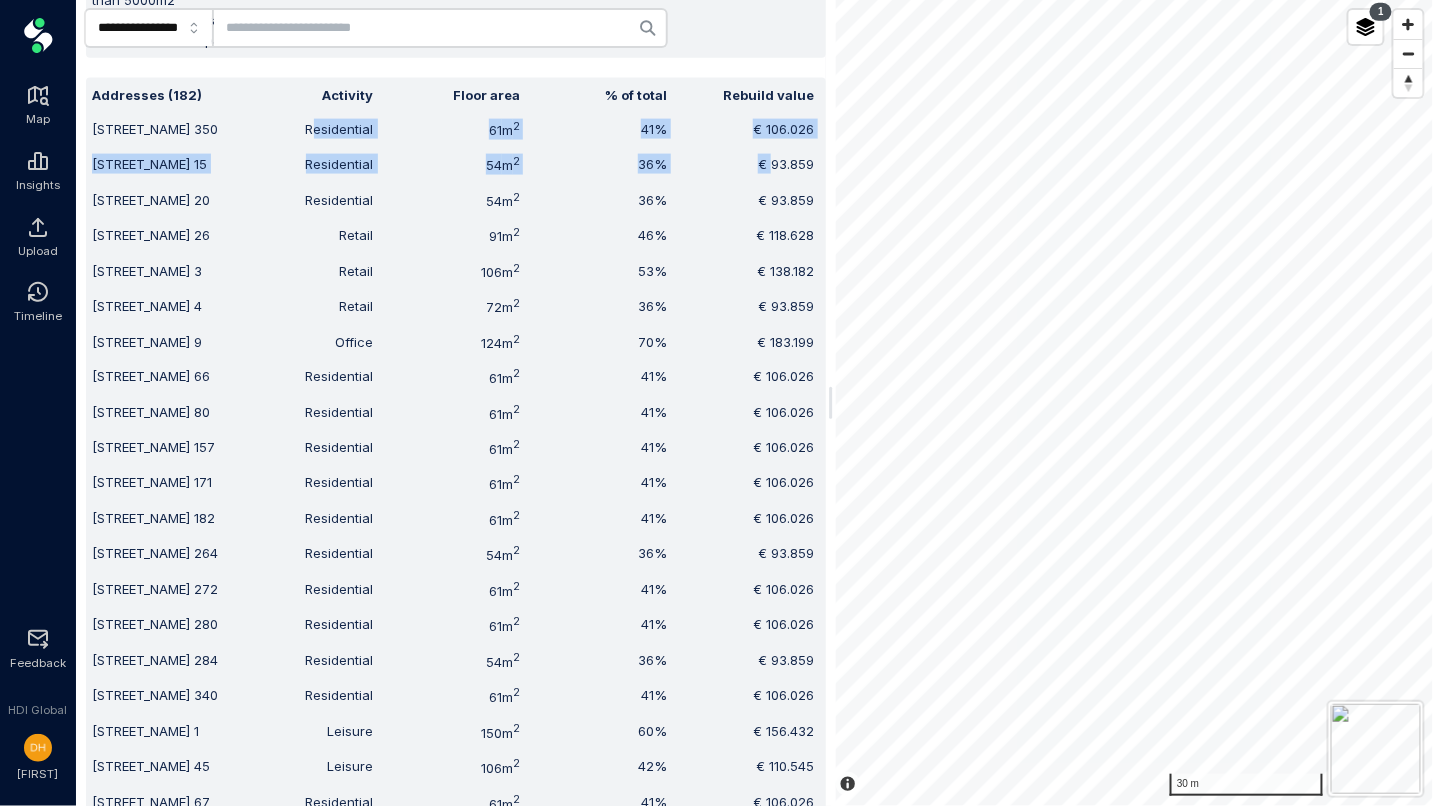 drag, startPoint x: 318, startPoint y: 146, endPoint x: 761, endPoint y: 178, distance: 444.15427 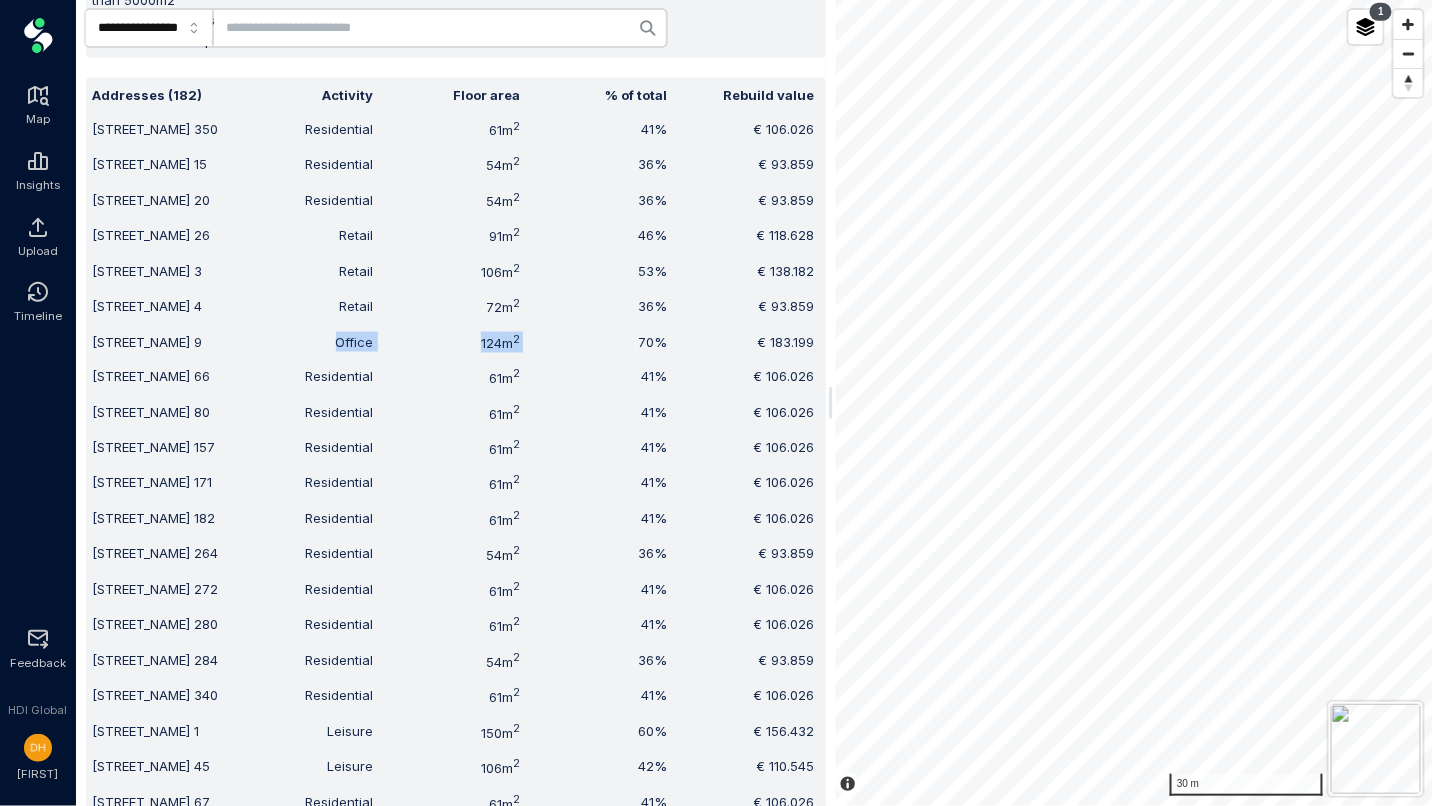 drag, startPoint x: 337, startPoint y: 371, endPoint x: 613, endPoint y: 362, distance: 276.1467 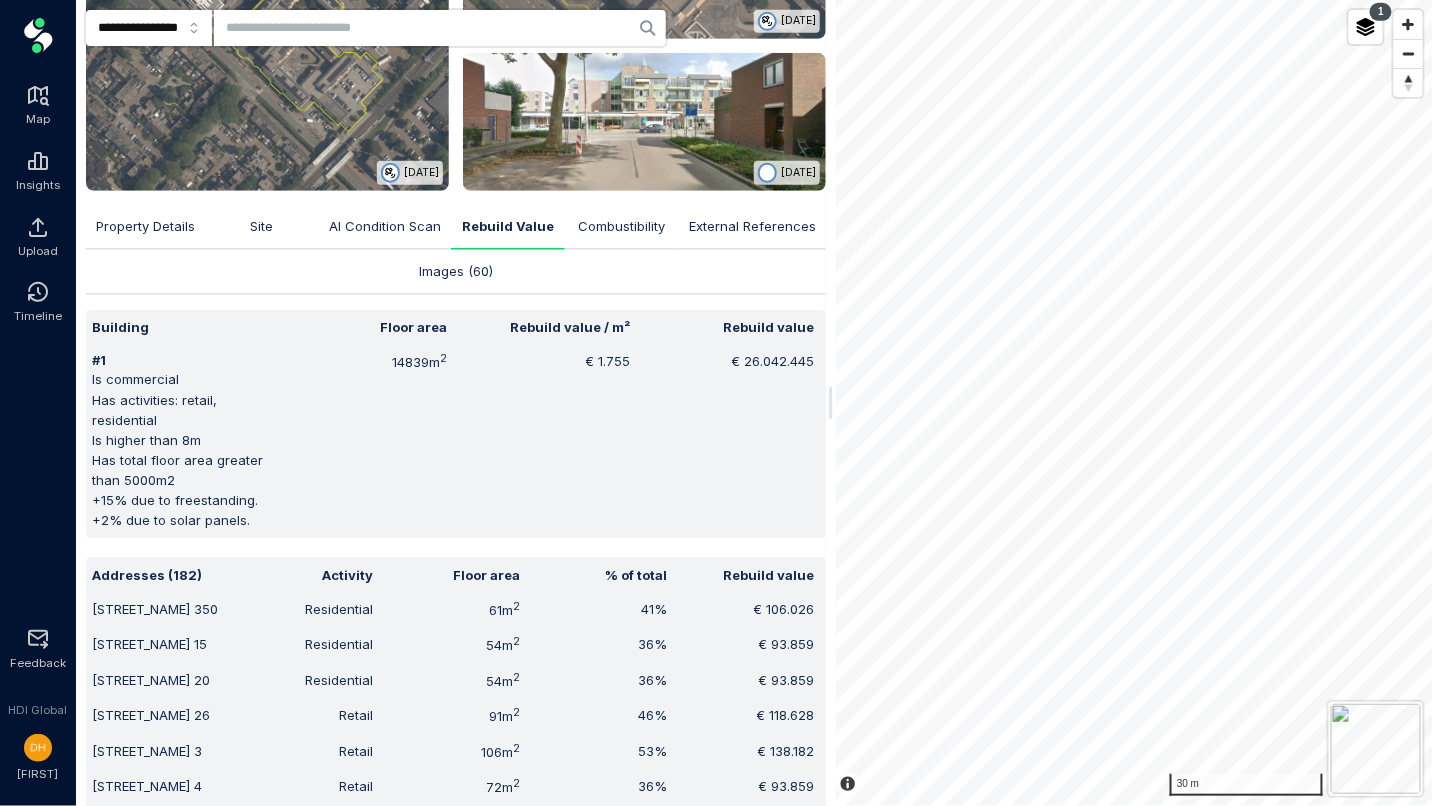 scroll, scrollTop: 354, scrollLeft: 0, axis: vertical 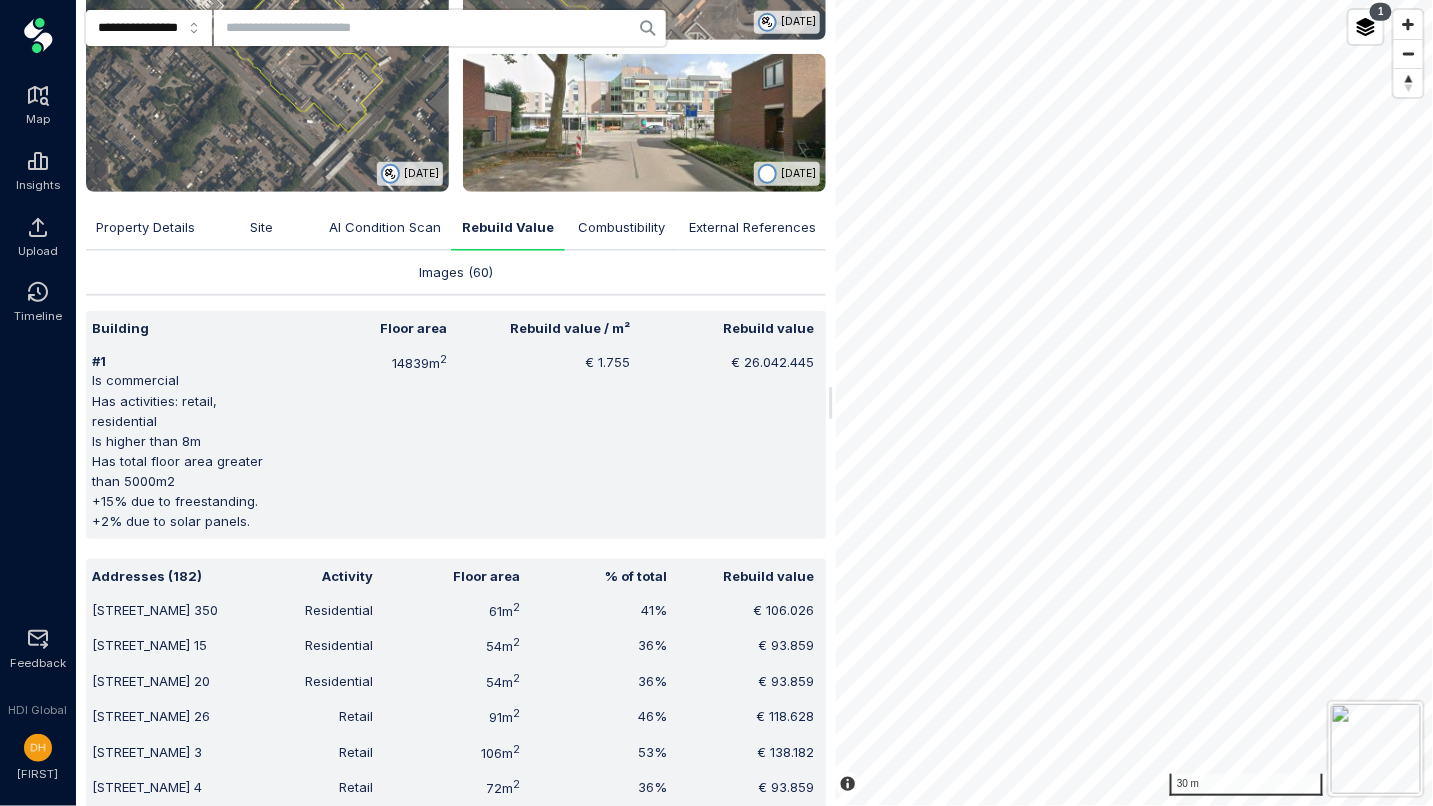 click on "€ 1.755" at bounding box center (545, 442) 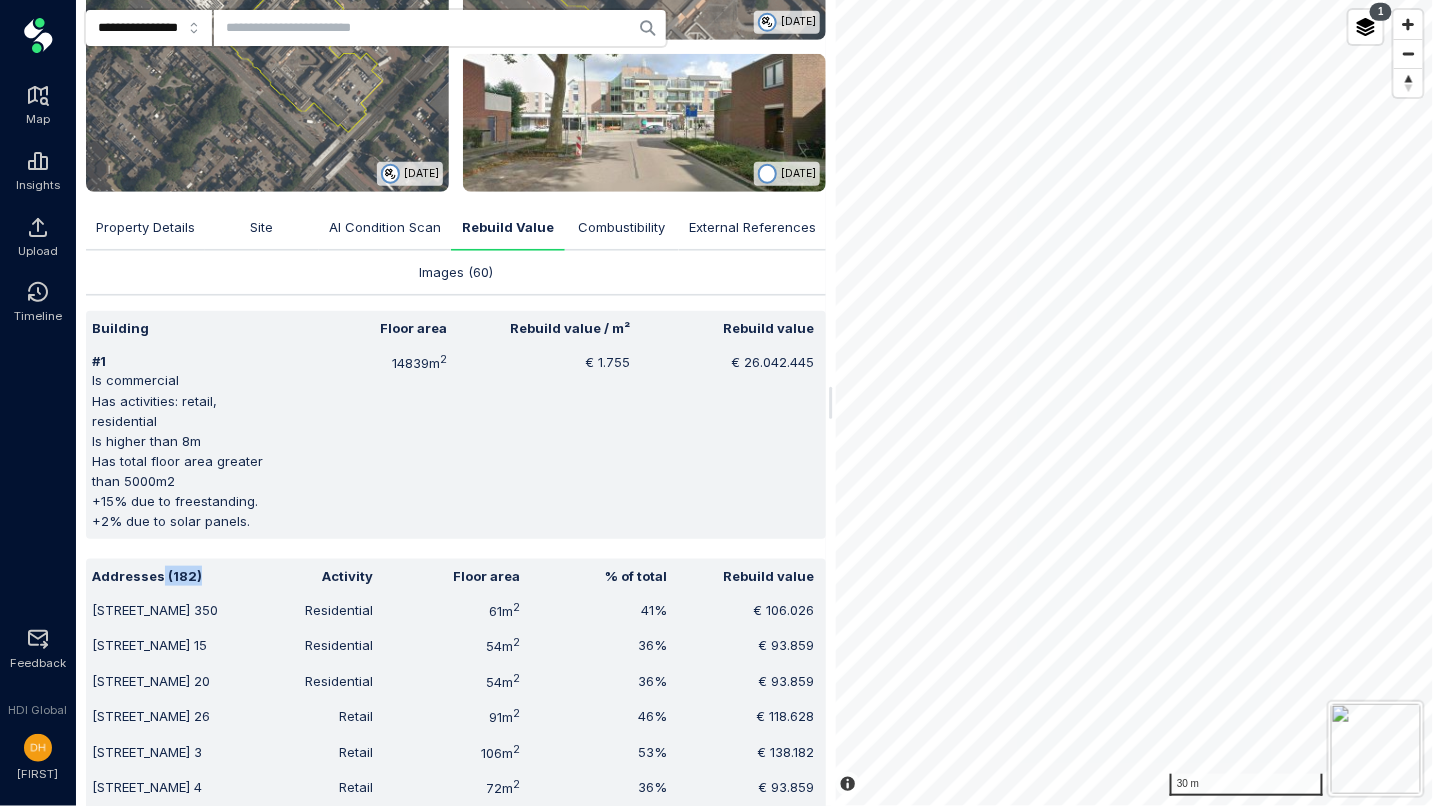 drag, startPoint x: 225, startPoint y: 591, endPoint x: 164, endPoint y: 590, distance: 61.008198 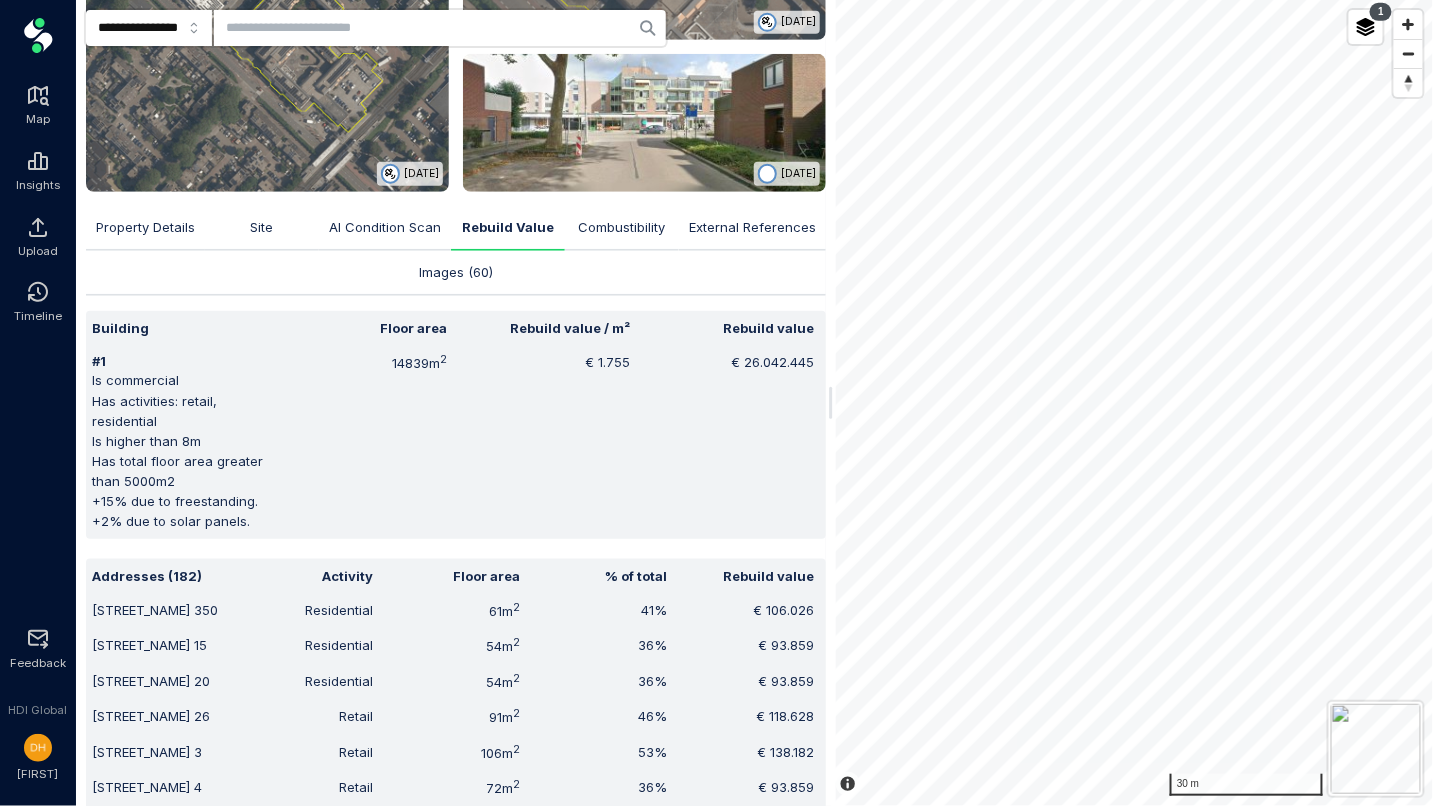 click on "**********" at bounding box center [754, 403] 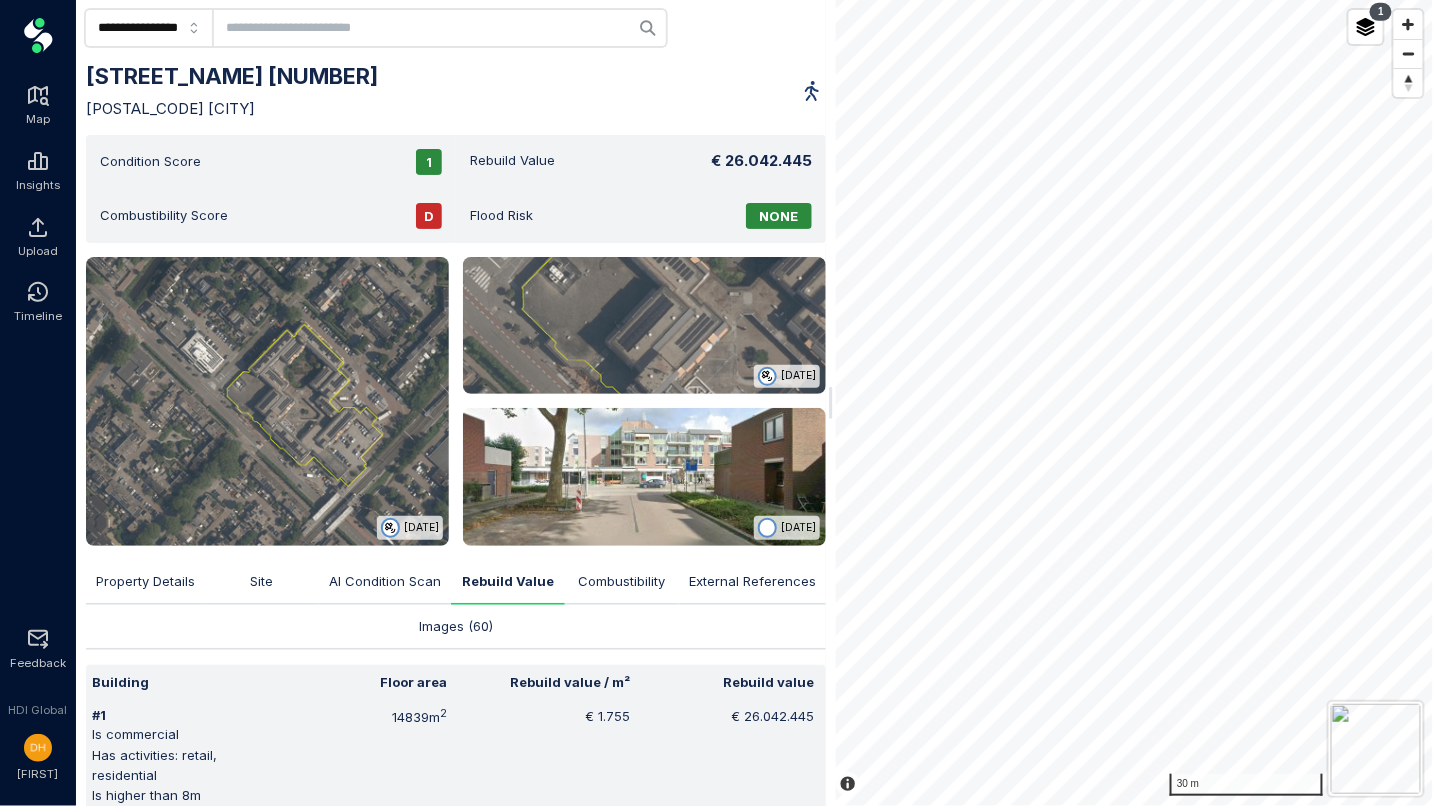 drag, startPoint x: 250, startPoint y: 113, endPoint x: 79, endPoint y: 72, distance: 175.84653 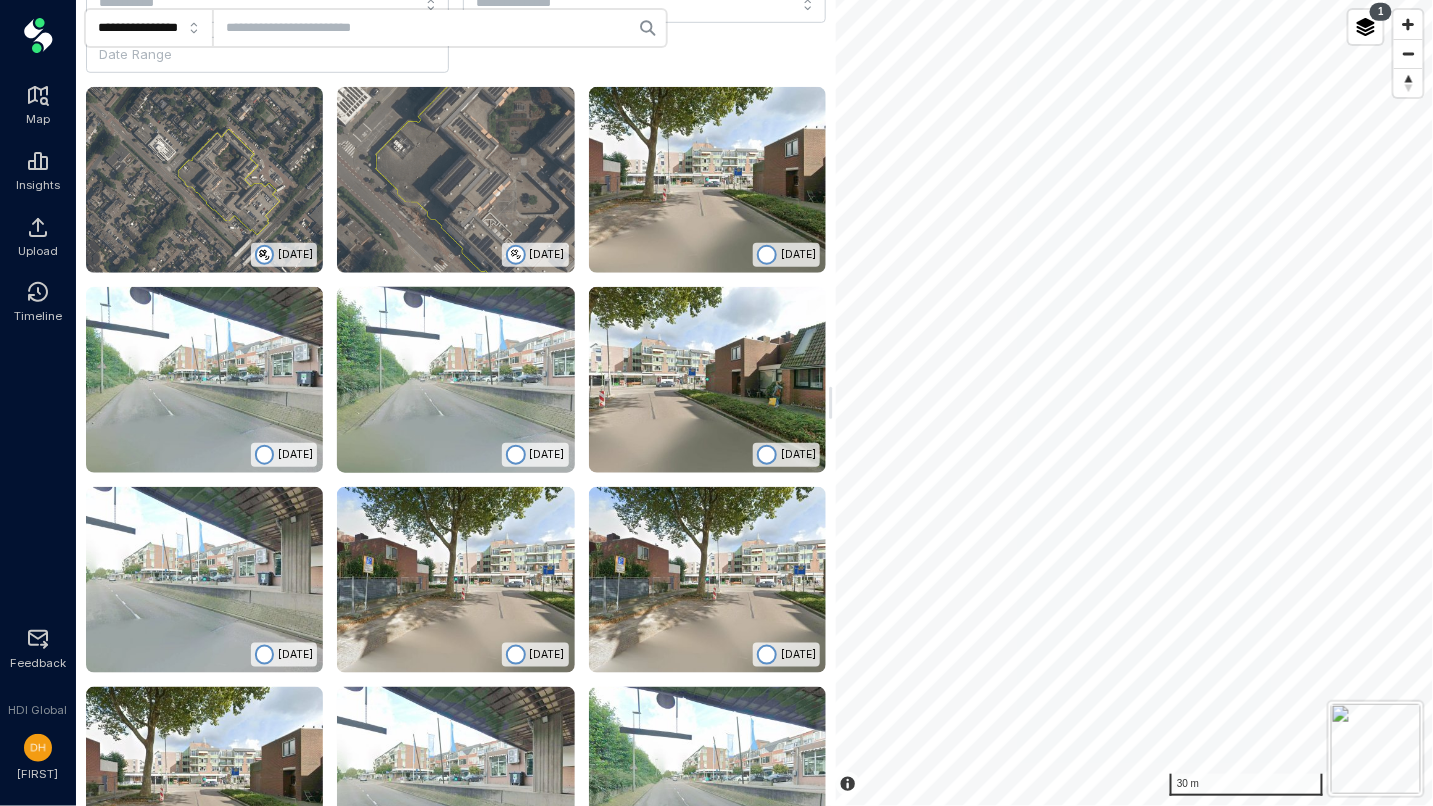 scroll, scrollTop: 390, scrollLeft: 0, axis: vertical 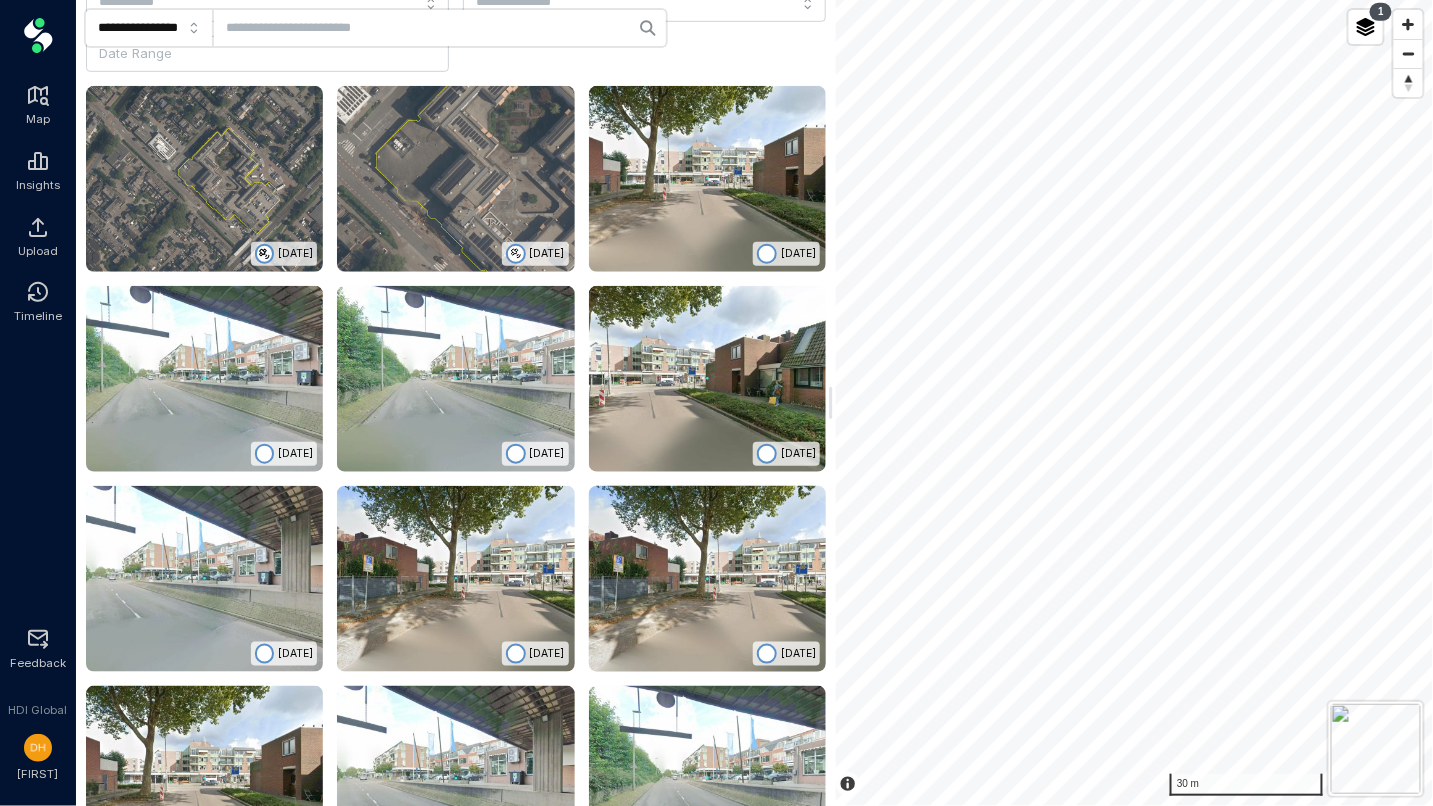 click at bounding box center [707, 579] 